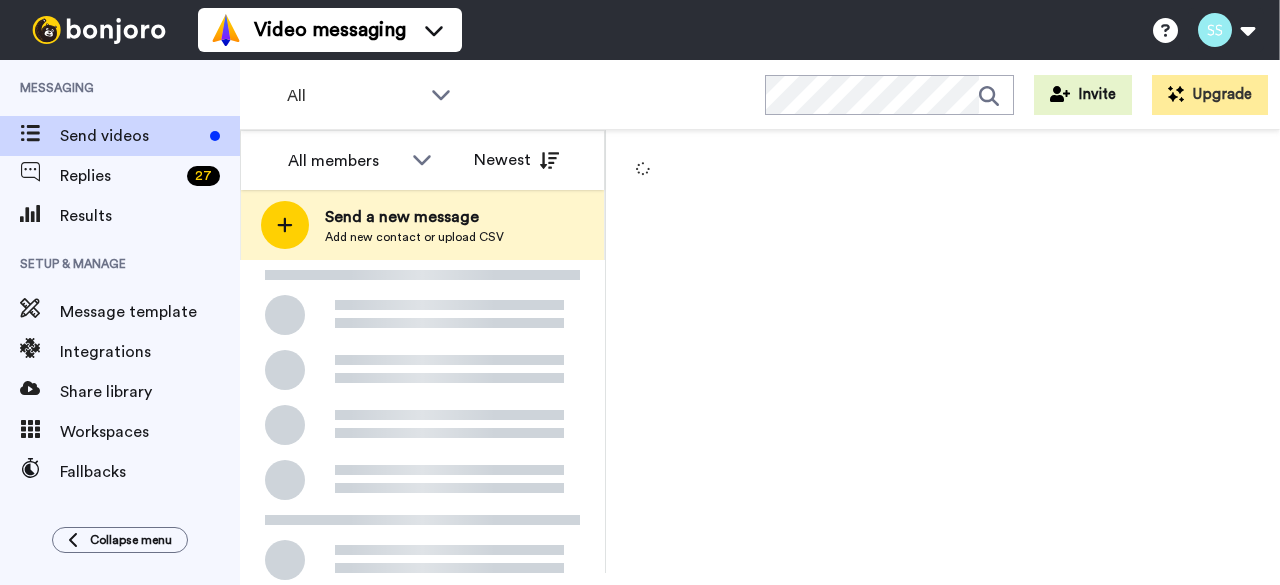 scroll, scrollTop: 0, scrollLeft: 0, axis: both 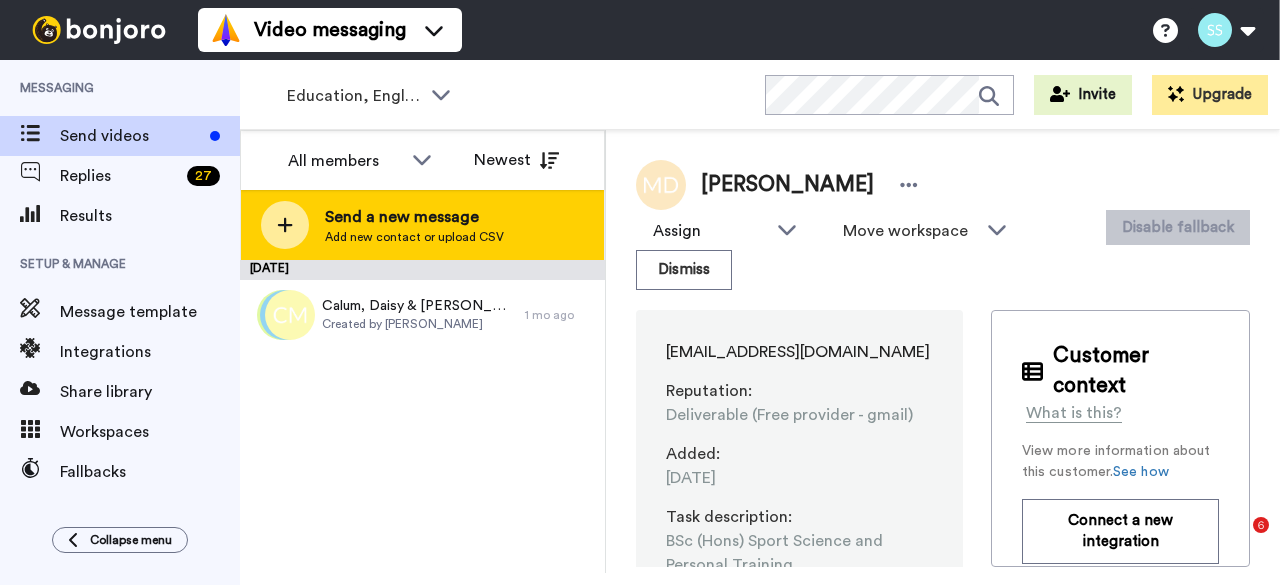 click 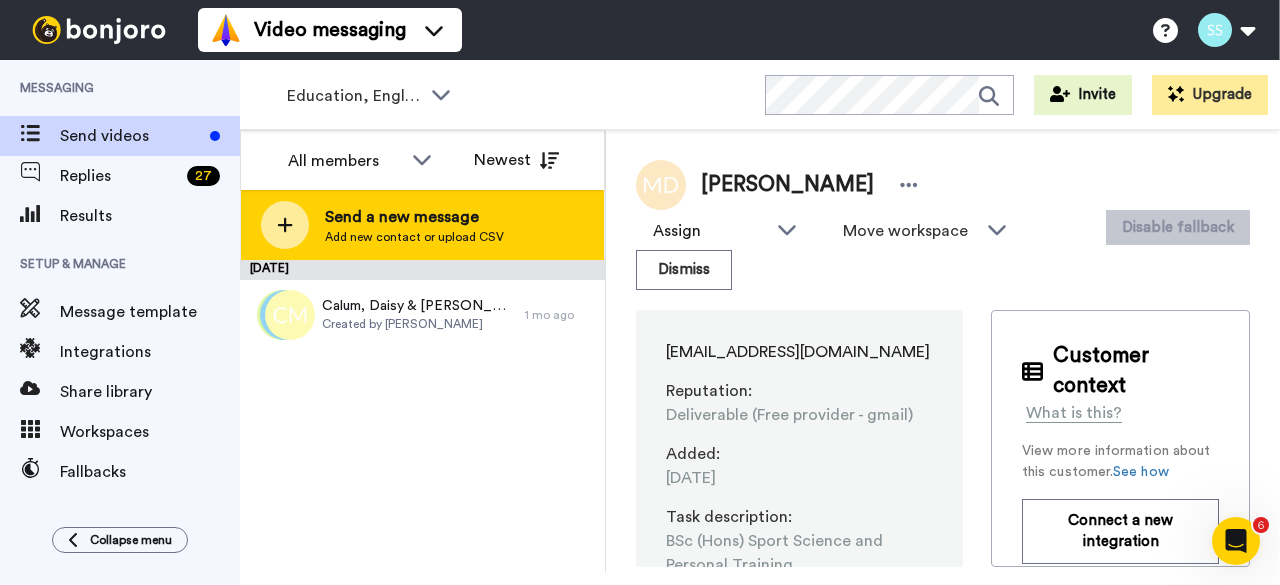 scroll, scrollTop: 0, scrollLeft: 0, axis: both 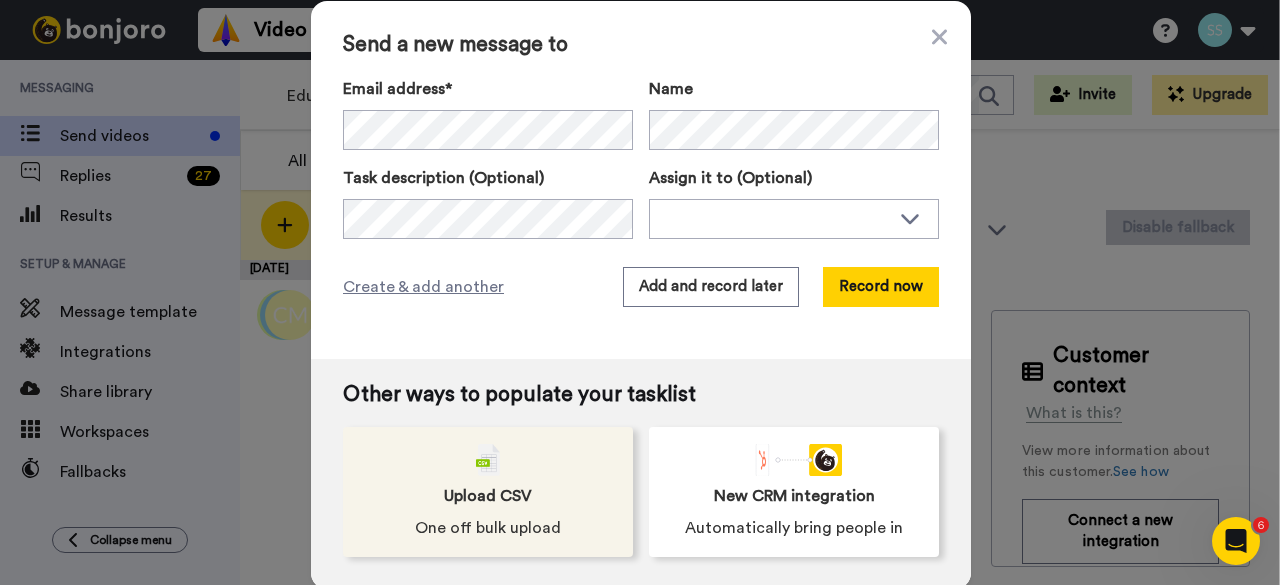 click on "Upload CSV" at bounding box center (488, 496) 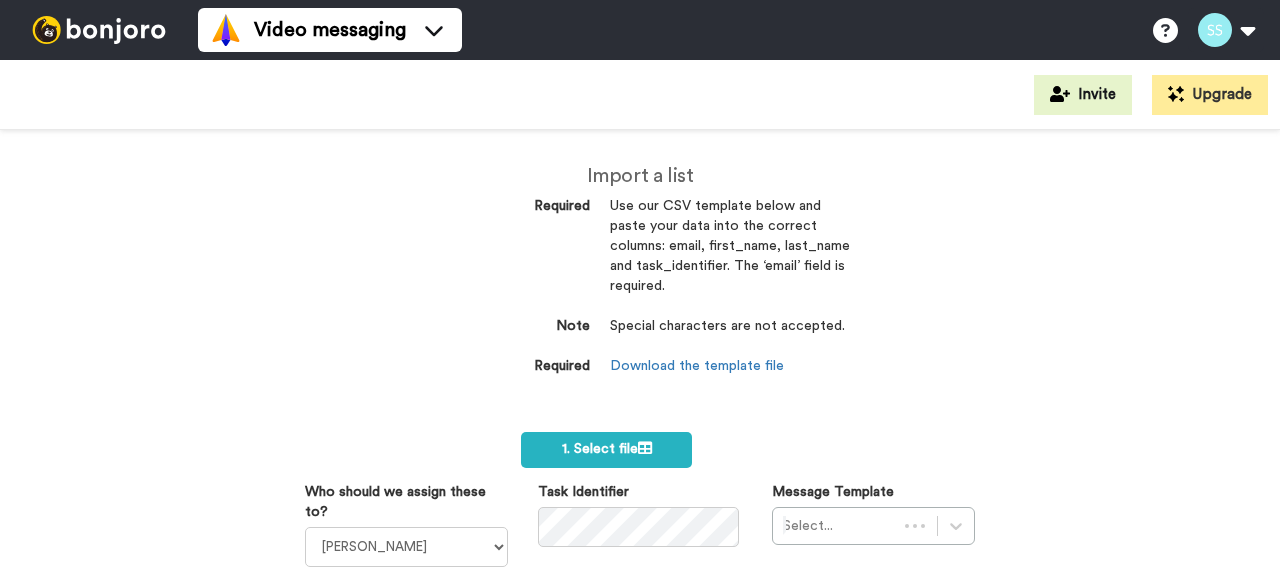 scroll, scrollTop: 0, scrollLeft: 0, axis: both 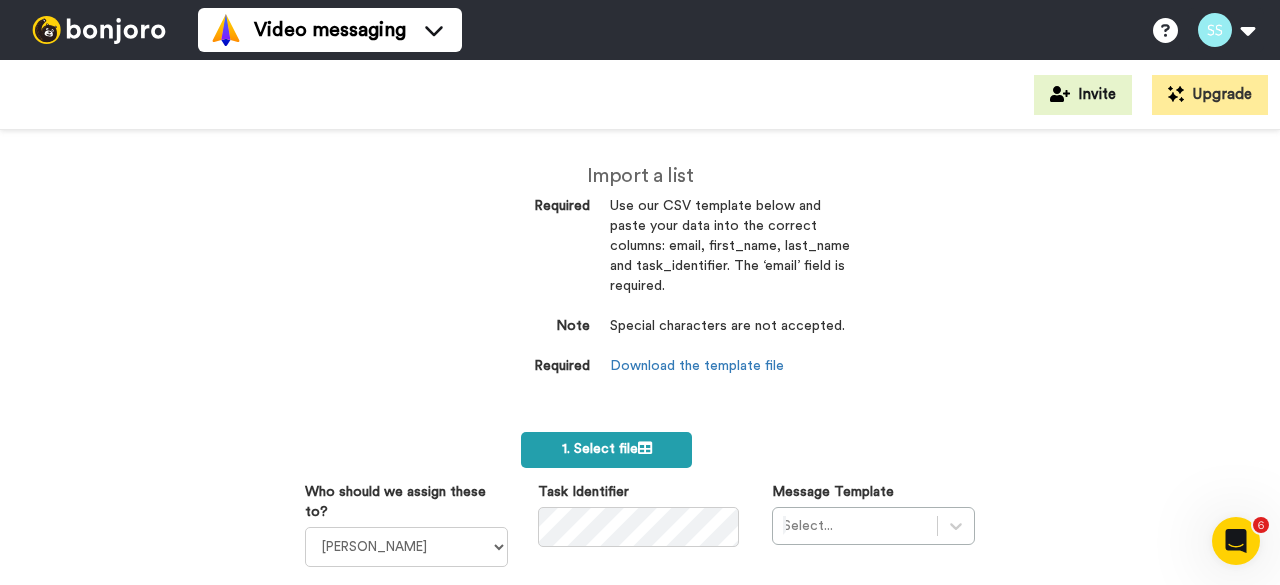 click on "1. Select file" at bounding box center [607, 449] 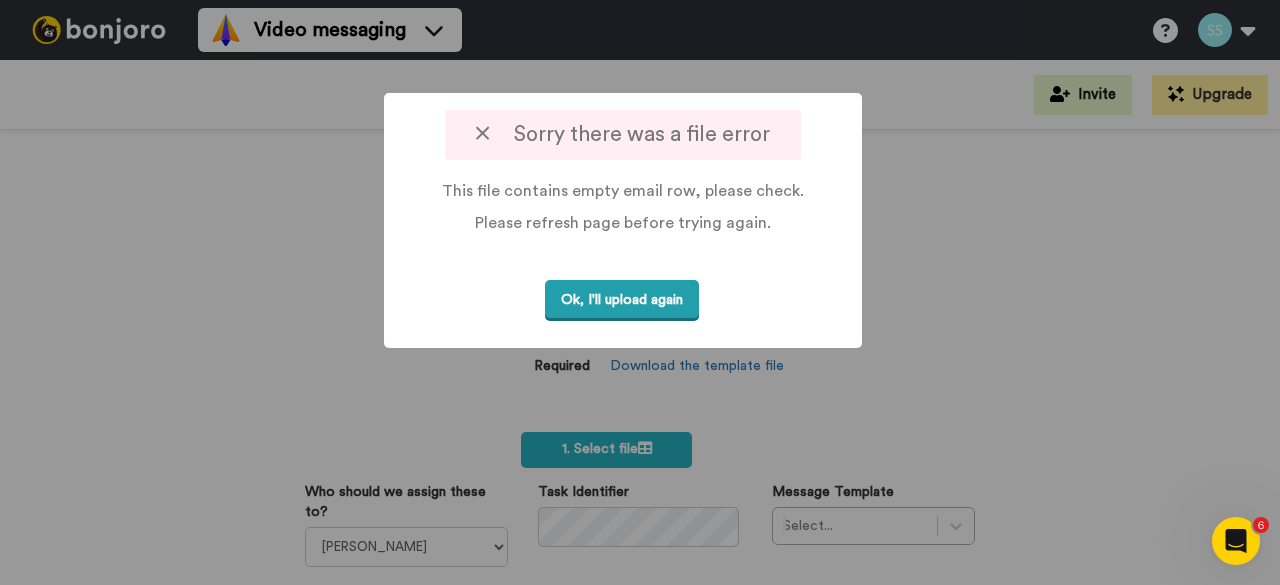 click on "Ok, I'll upload again" at bounding box center (622, 300) 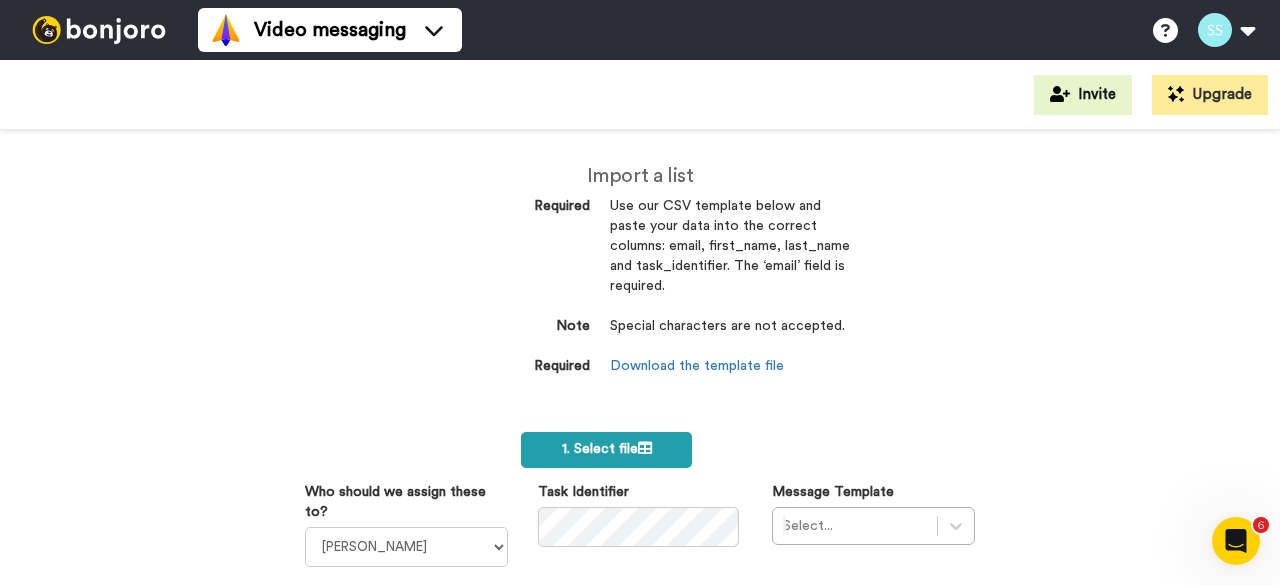 click on "1. Select file" at bounding box center [606, 450] 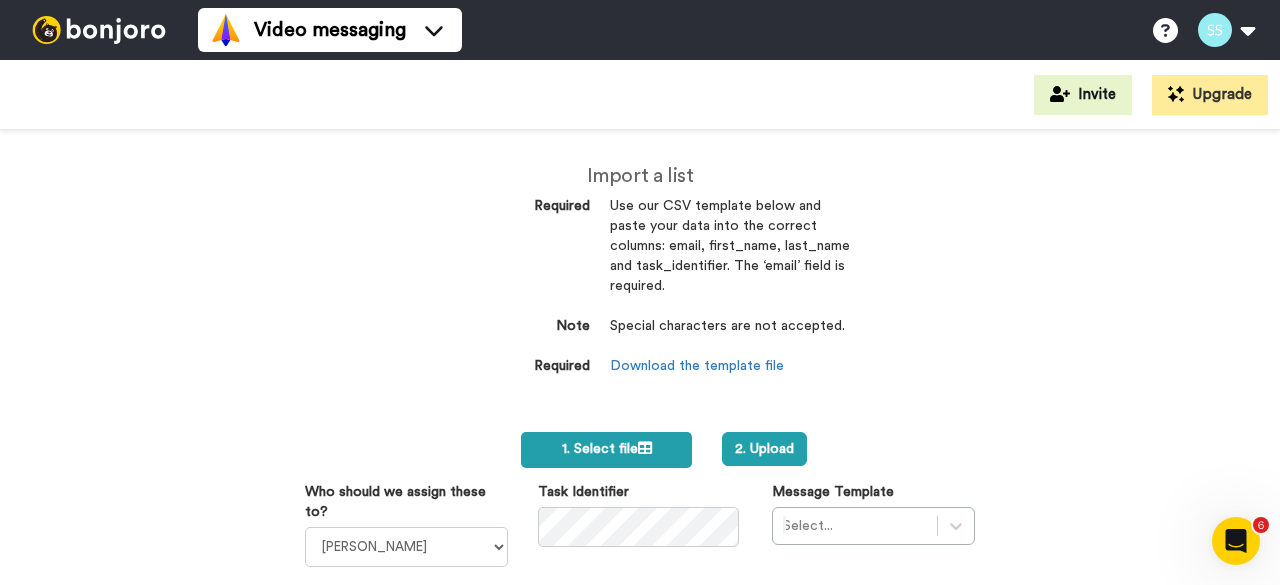 click on "1. Select file" at bounding box center [606, 450] 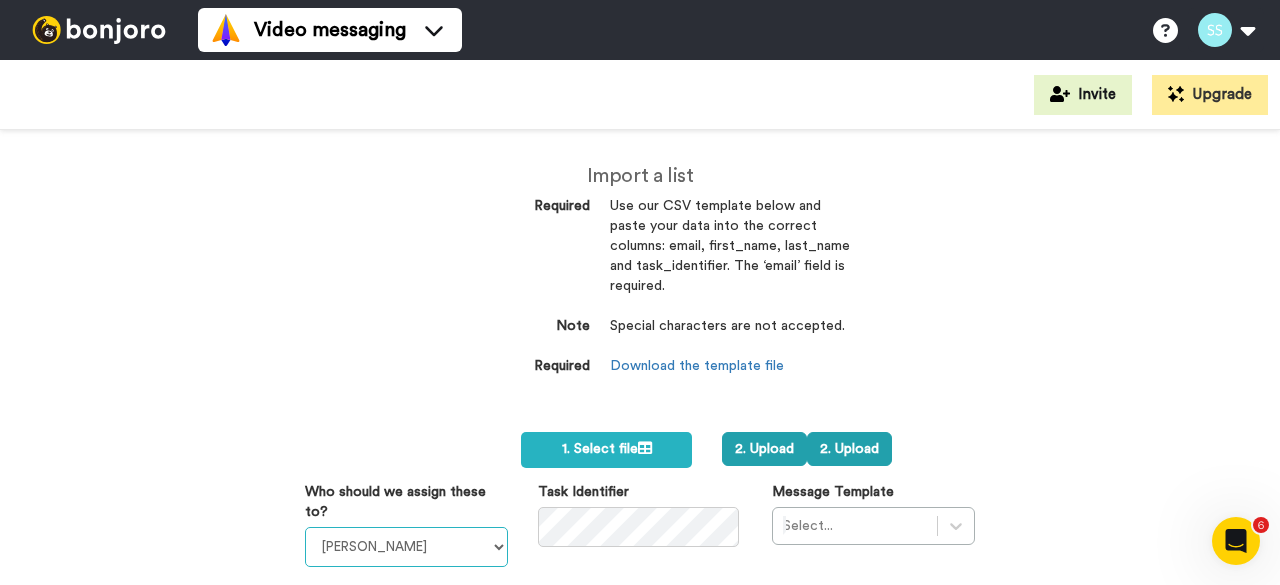 click on "Sandra Roper Cara Marie Burgess Joseph Adonu Teresa Bennett Dr Prasad Sreenivasaprasad Kristy Horton Faye Powell SuccessTutor AMT Mary Ferguson Lisa` McKenzie Meriem Benani David Sutcliffe Dr Victor Akunna Jacqueline White Safeer Ahmed Ashley Bennett Terry Lee Lilly Bygate Alex Pinto Nenadi Adamu Lana Burroughs Lawrie Hallett Joanna Norton Julie Beams Kelly Clifford Keren Coton Dr Sambulelwe Sibanda Aduke Urhobo Diana Bodgros Kay Calver Dr Erica Cook Moreblessing Tinarwo Augusta` Evans Paul Cavendish Emma Brooks Dr Steve McPeake Dr Mohammad Alramahi Afifah Ramlee Rob Cawston Jon Boyle Chris Marshall Susan Malherbe Jaya Ghosh Dr John Reynolds Azeez Oyedele Dr Lynne Wood Sarah Rawlinson Stephen Cox Jane M'Nkanata Patricia Wilson Karen Lindley Elizabeth Stewart Karen Benthall Dr James Shea Mia Hanson Laura Charalambous Sarah Page Julie Darmody Oli Bridge Rachel Clark Joana Almeida James Robertson Matthew Ellis Fatima Maniar Oliver Belas Bethan Coles Mark Kane Bernadette Henderson Richard Mann William Horncastle" at bounding box center (406, 547) 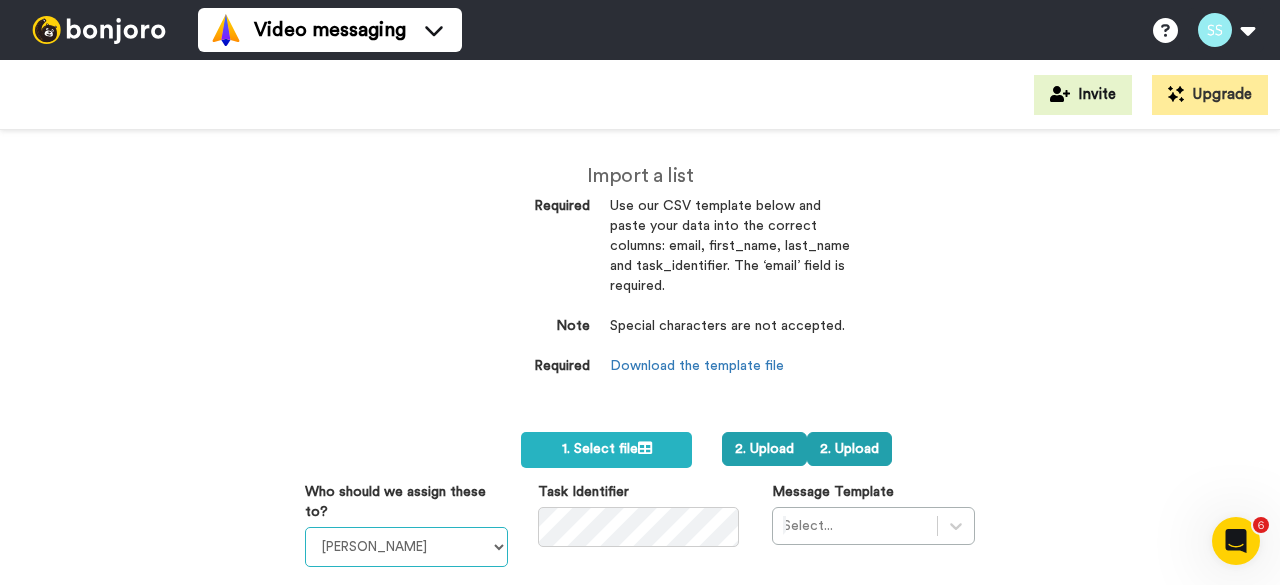 select on "f426a414-dd6d-469f-bda8-b9a16d8c2eea" 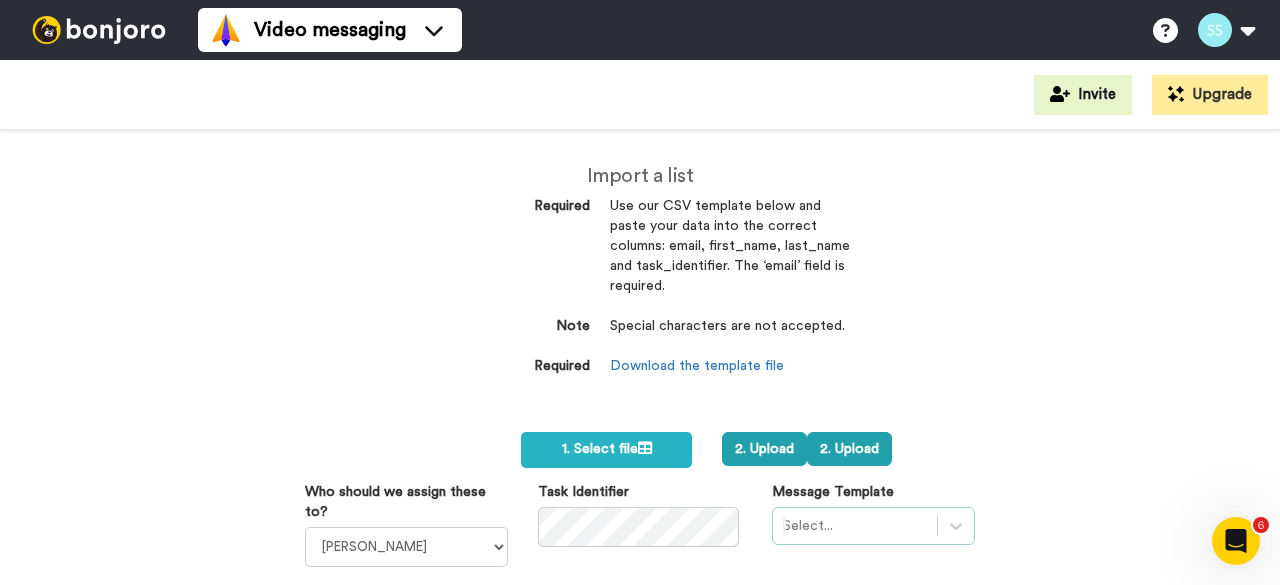 click on "Select..." at bounding box center [873, 526] 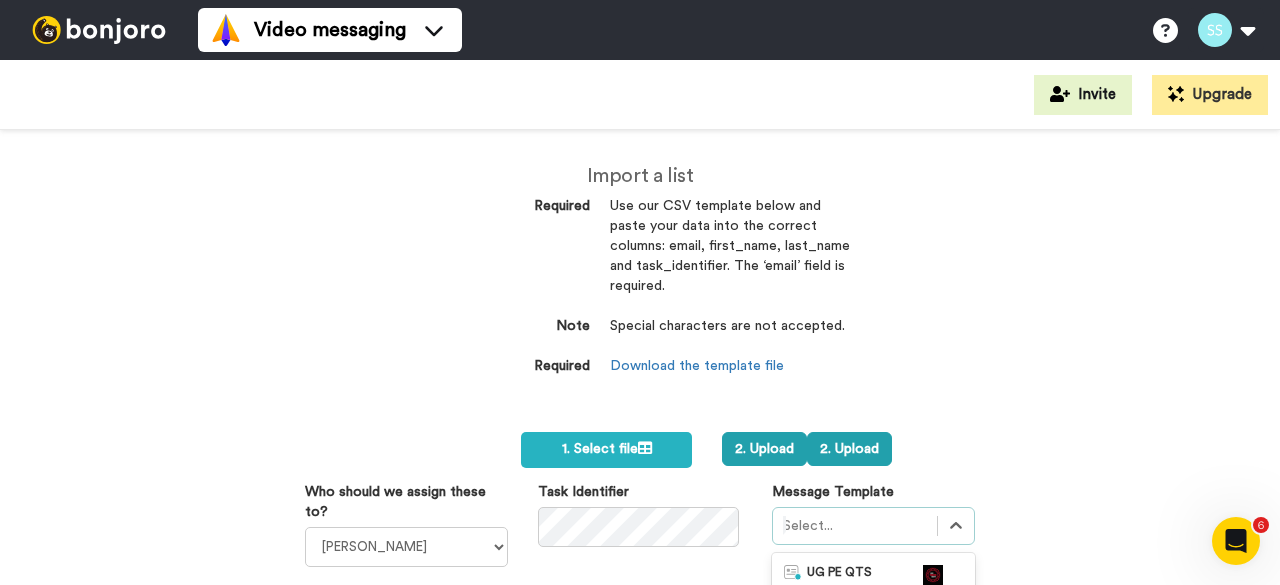 scroll, scrollTop: 275, scrollLeft: 0, axis: vertical 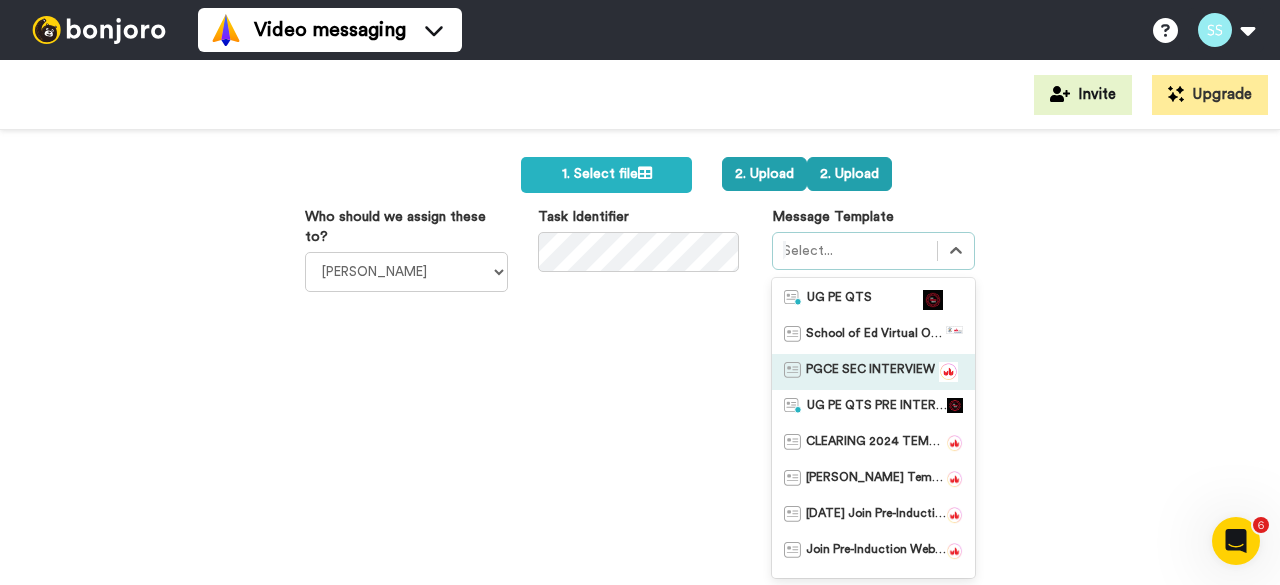 click on "PGCE SEC INTERVIEW" at bounding box center [870, 372] 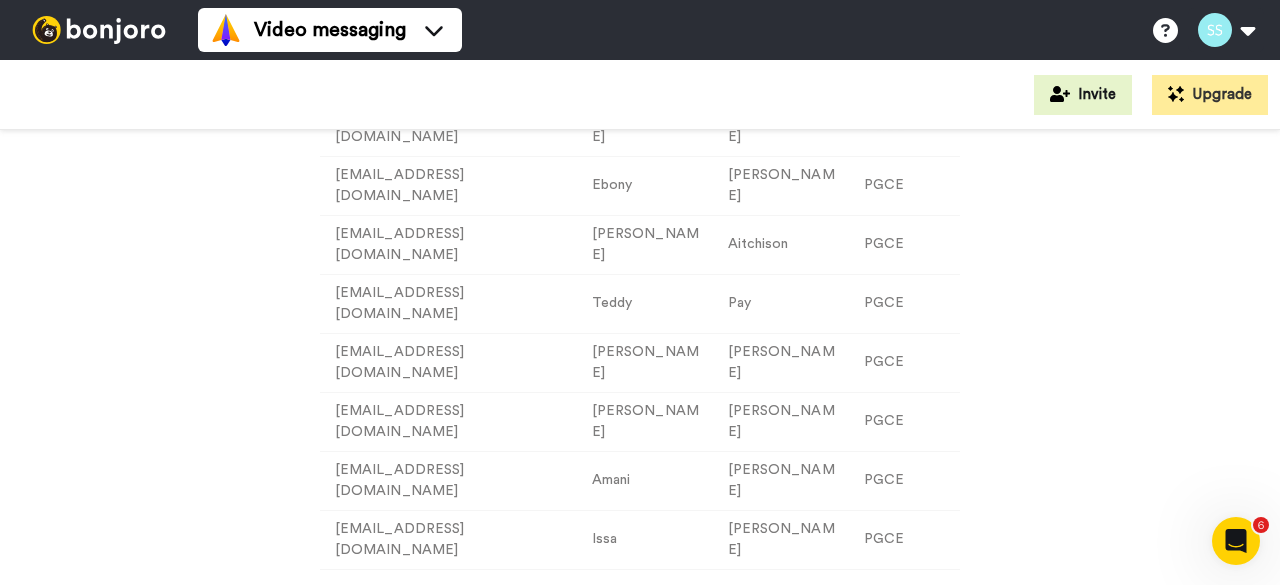 scroll, scrollTop: 275, scrollLeft: 0, axis: vertical 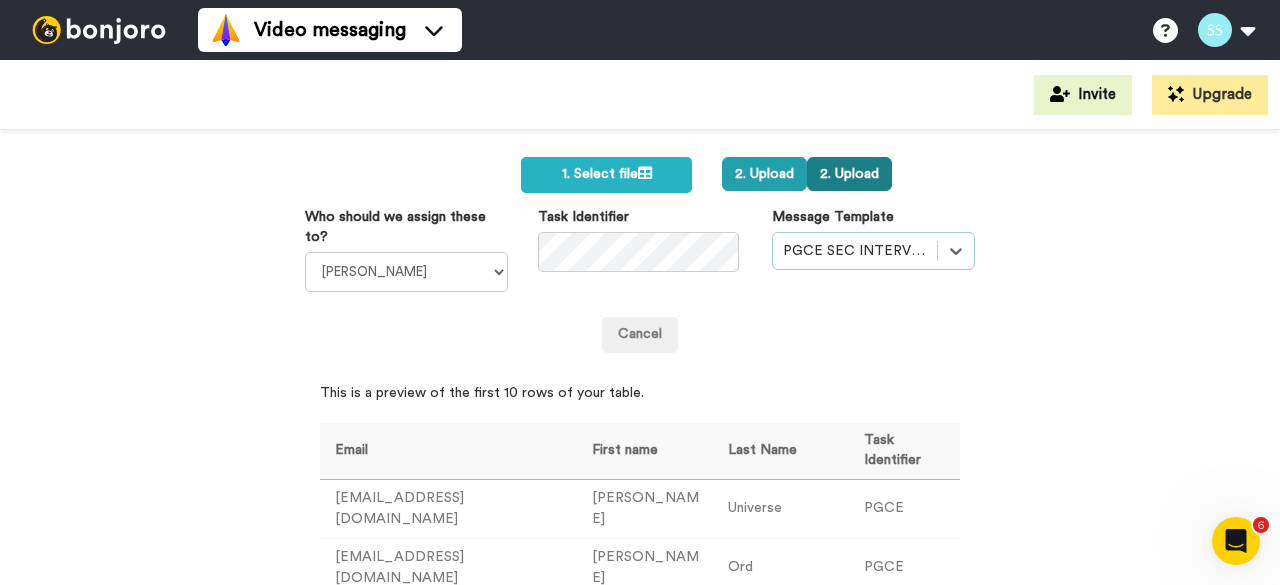 click on "2. Upload" at bounding box center [849, 174] 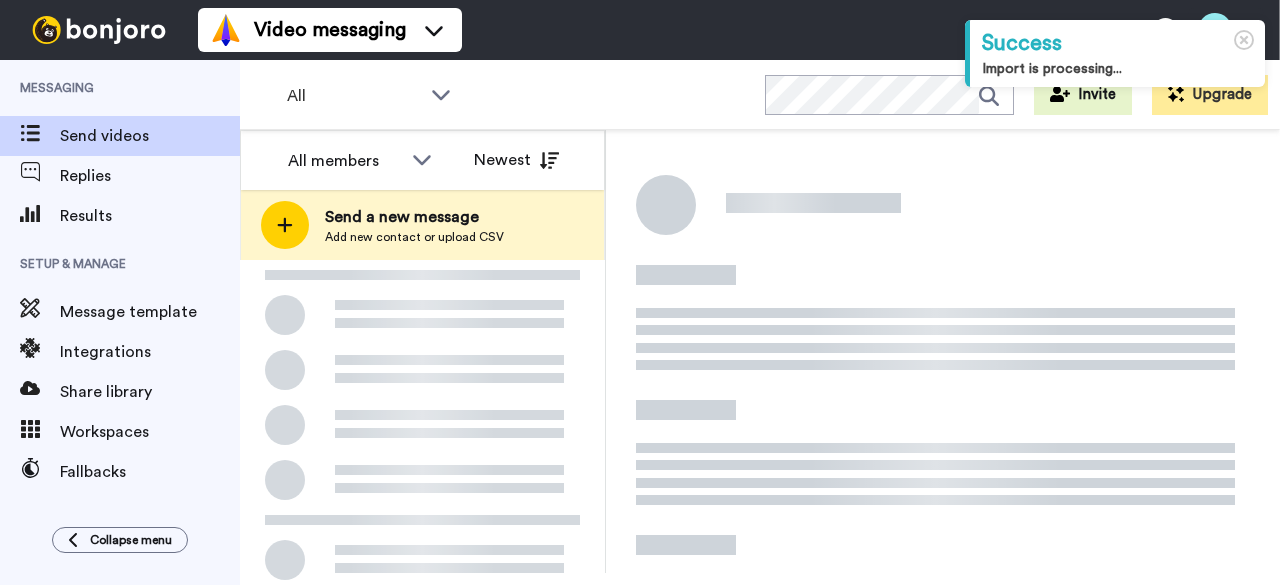 scroll, scrollTop: 0, scrollLeft: 0, axis: both 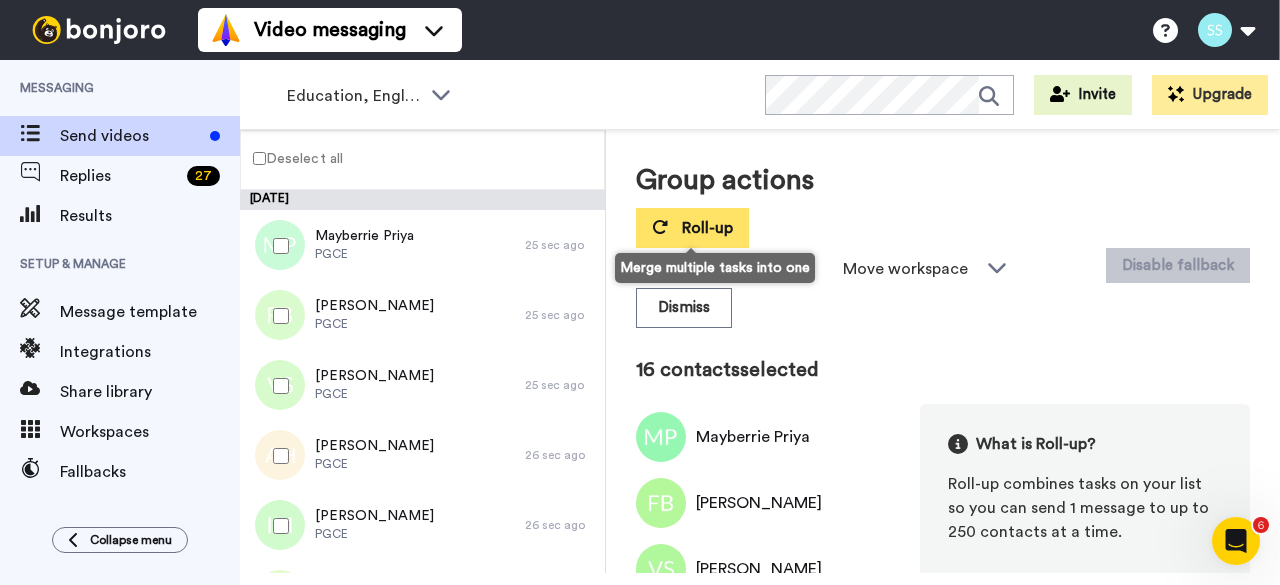 click on "Roll-up" at bounding box center (707, 228) 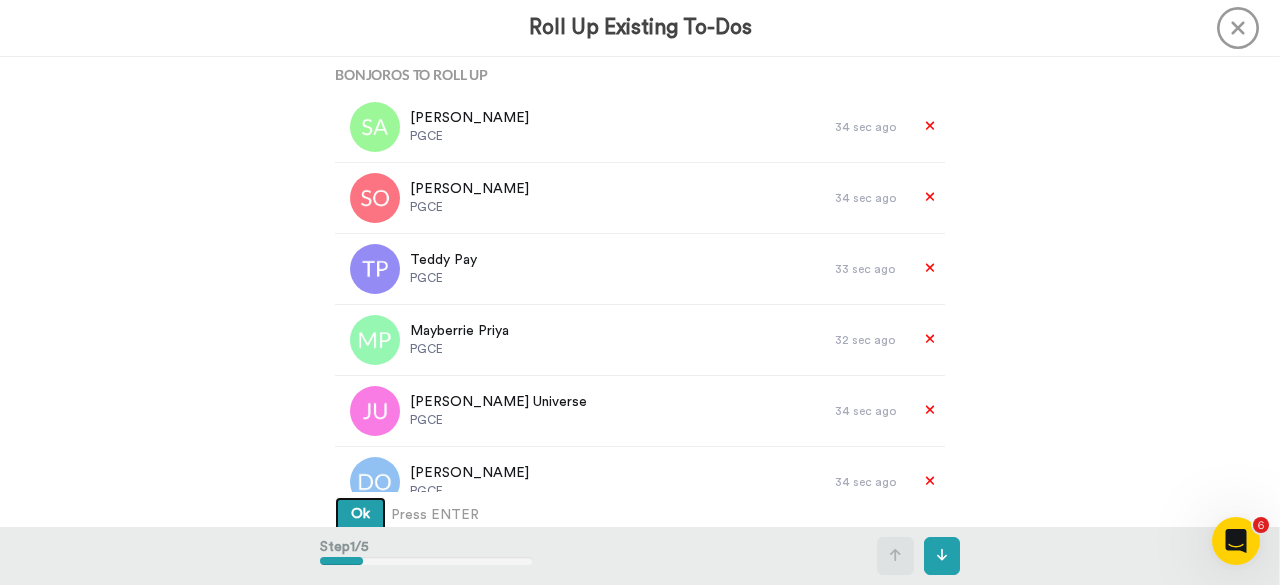 click on "Ok" at bounding box center [360, 514] 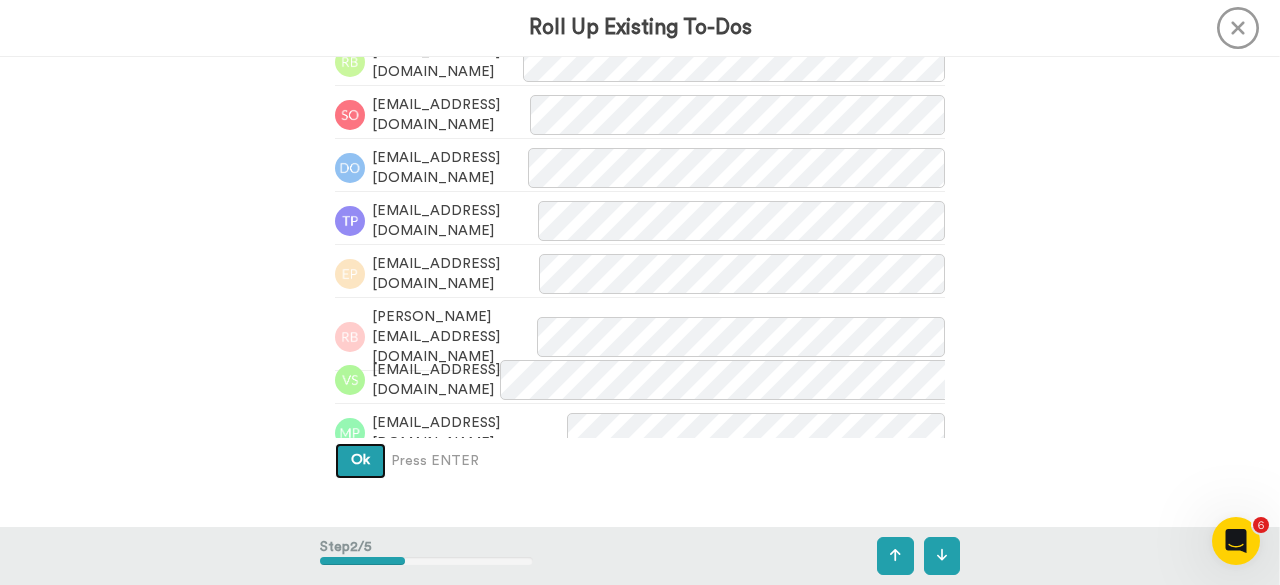 click on "Ok" at bounding box center (360, 461) 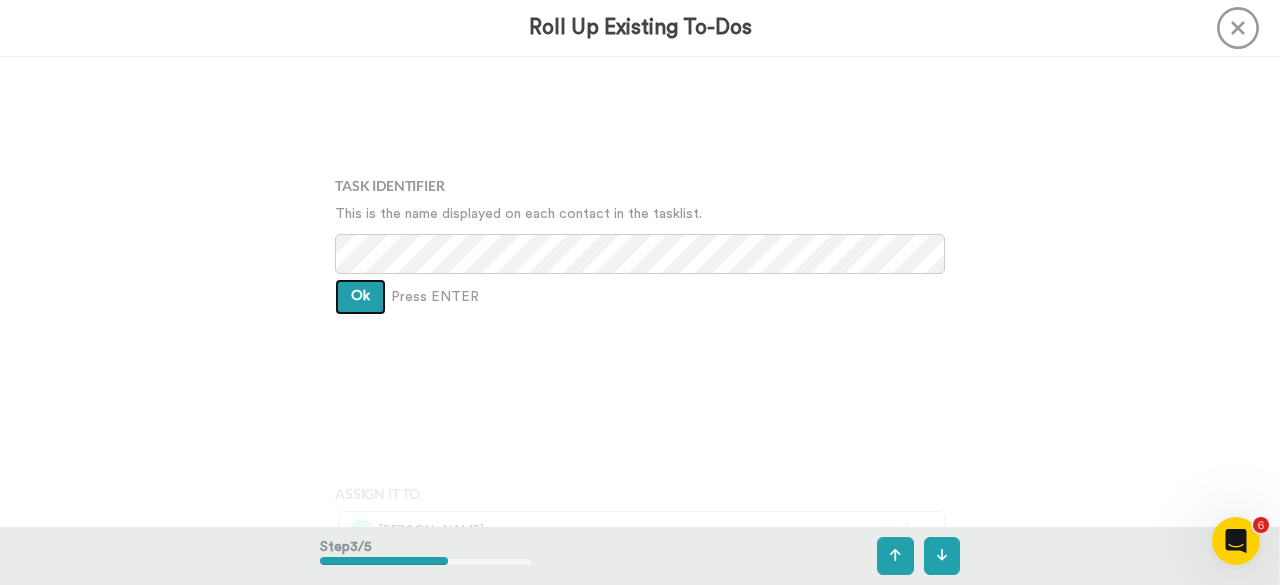 click on "Ok" at bounding box center [360, 296] 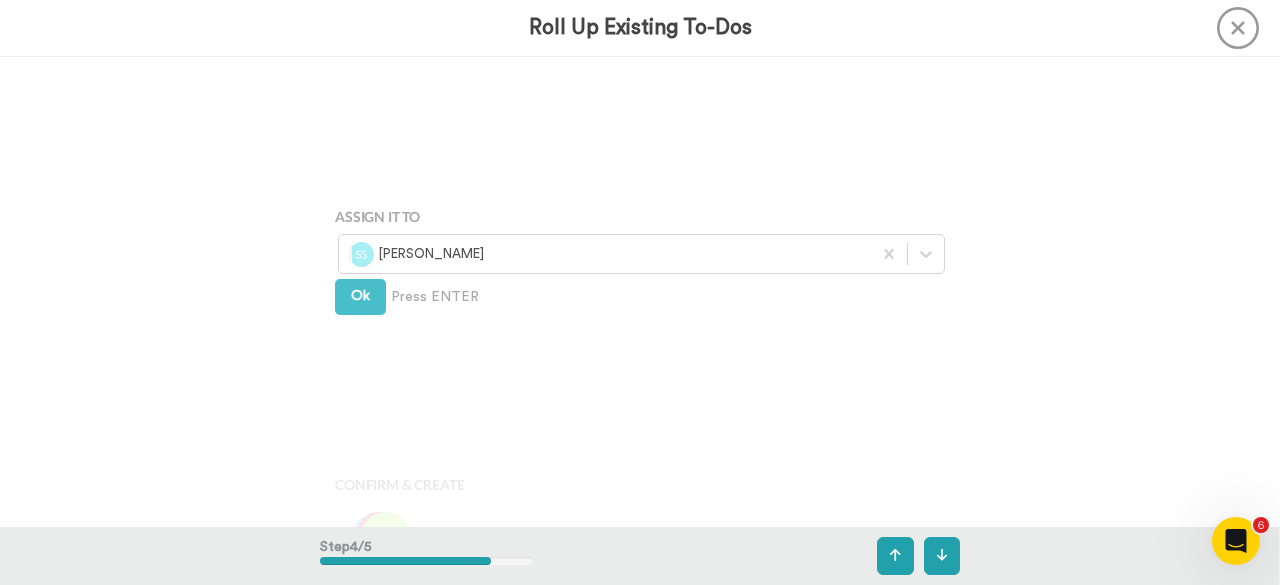 scroll, scrollTop: 1357, scrollLeft: 0, axis: vertical 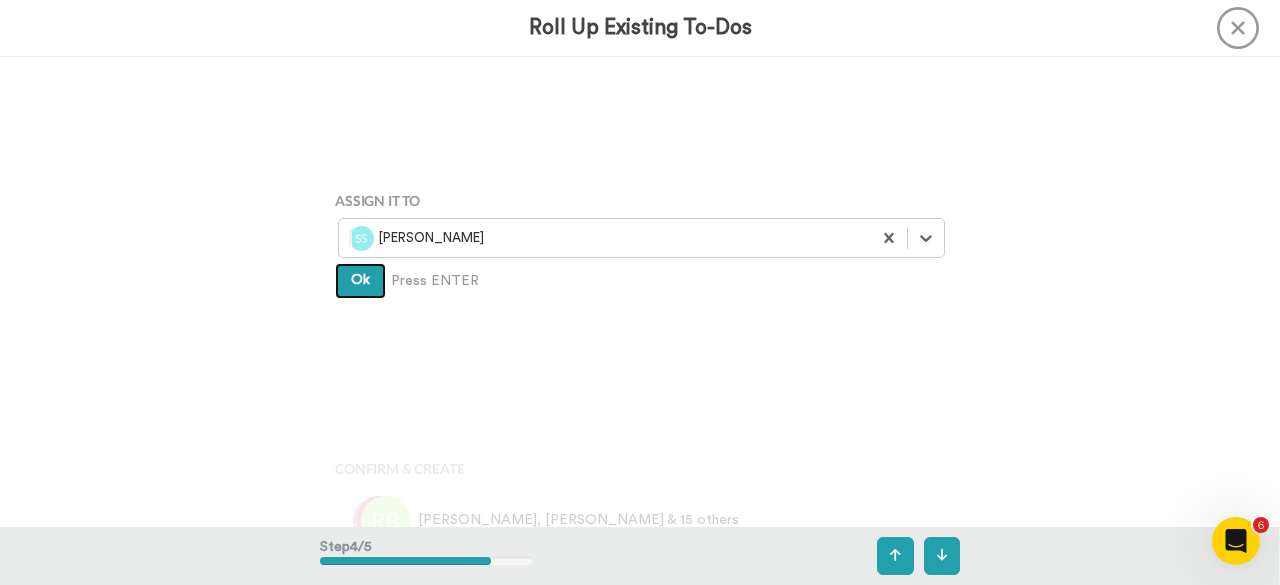 click on "Ok" at bounding box center [360, 281] 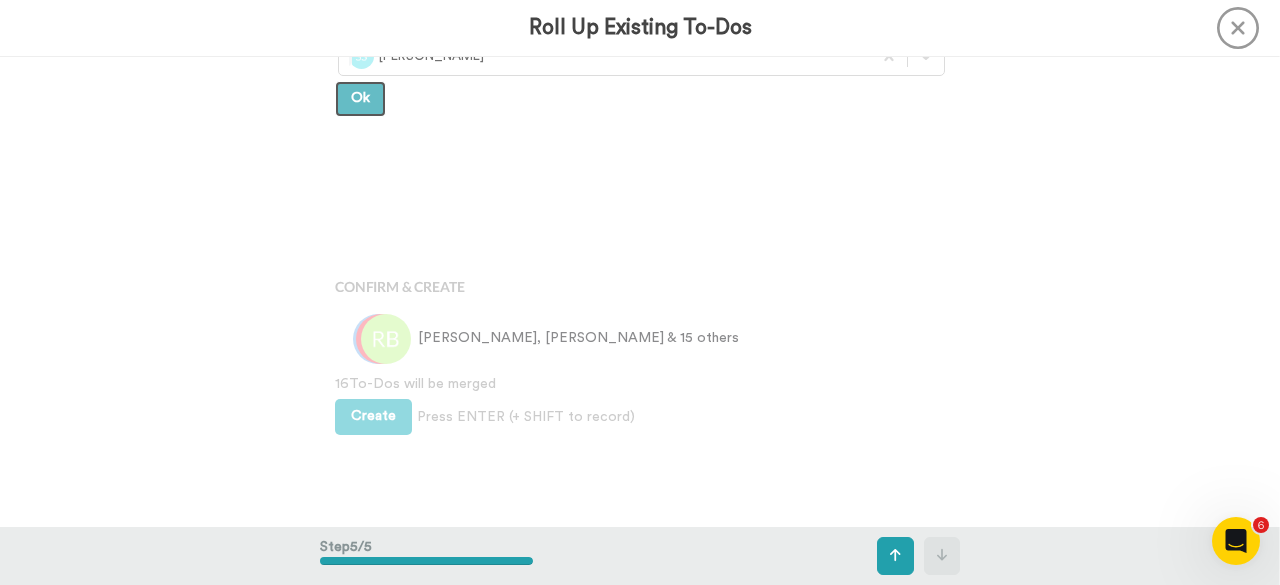 scroll, scrollTop: 1560, scrollLeft: 0, axis: vertical 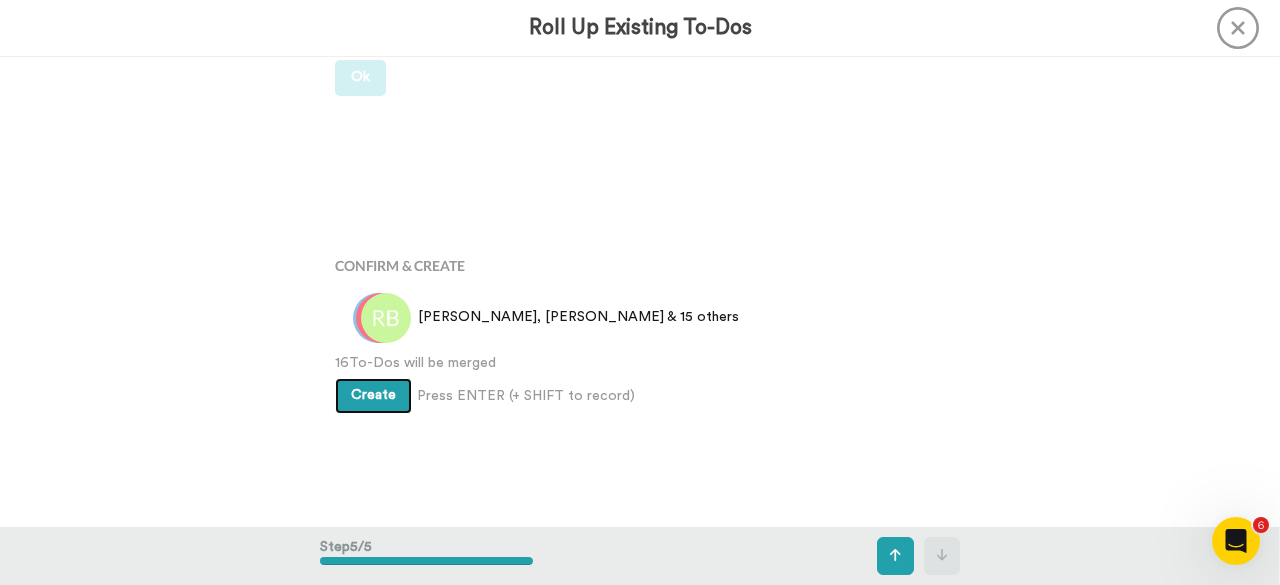 click on "Create" at bounding box center (373, 396) 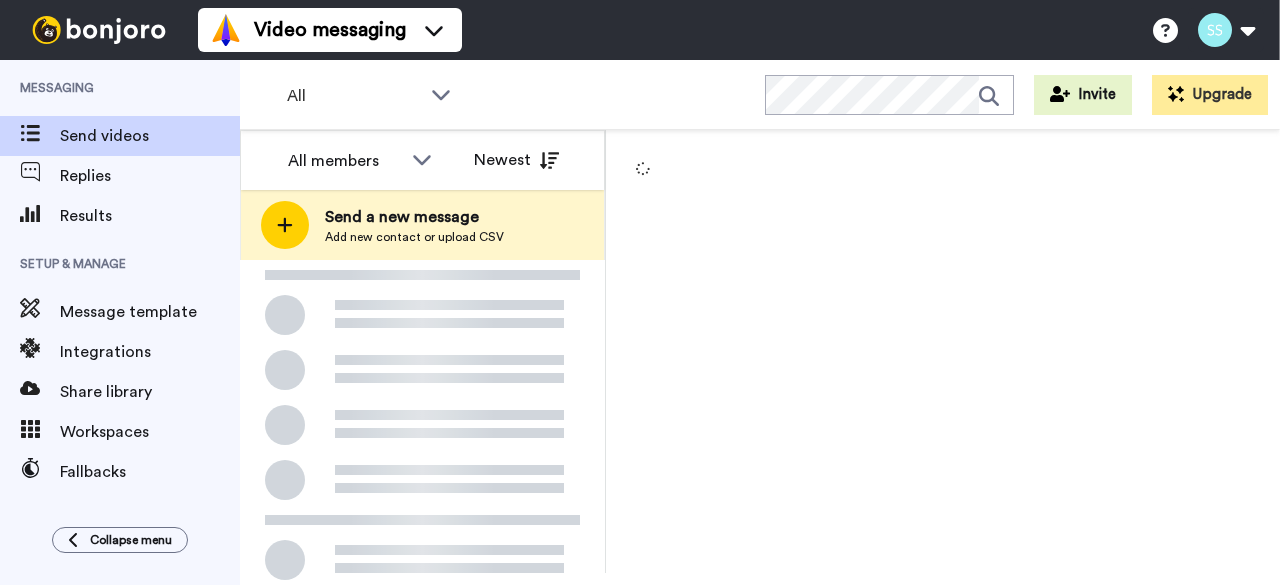 scroll, scrollTop: 0, scrollLeft: 0, axis: both 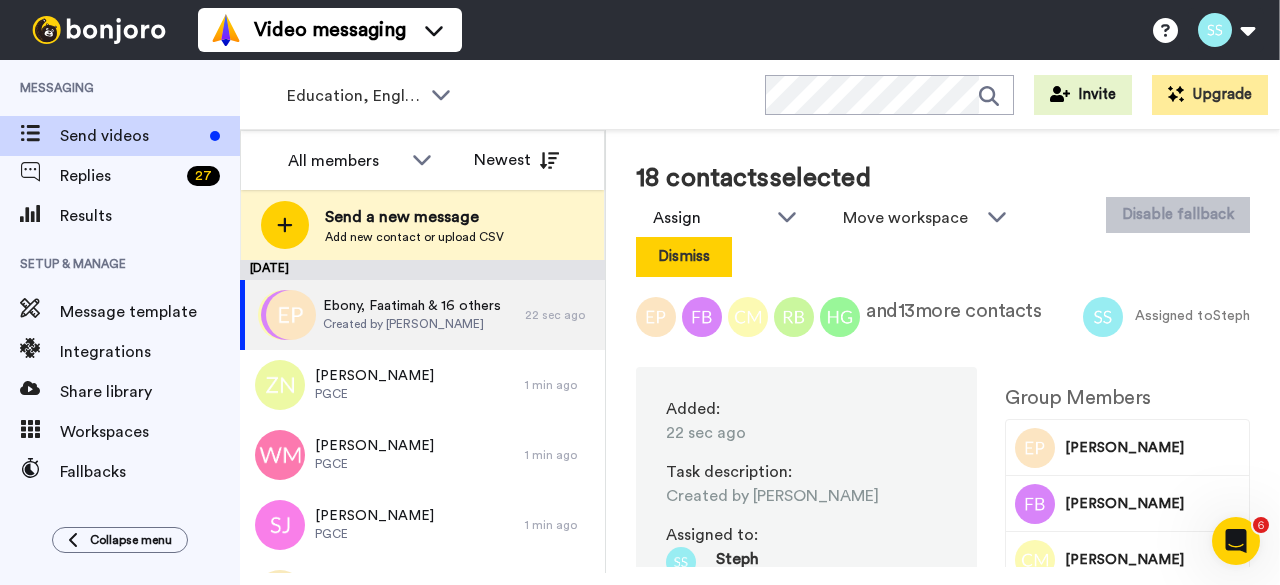 click on "Dismiss" at bounding box center [684, 257] 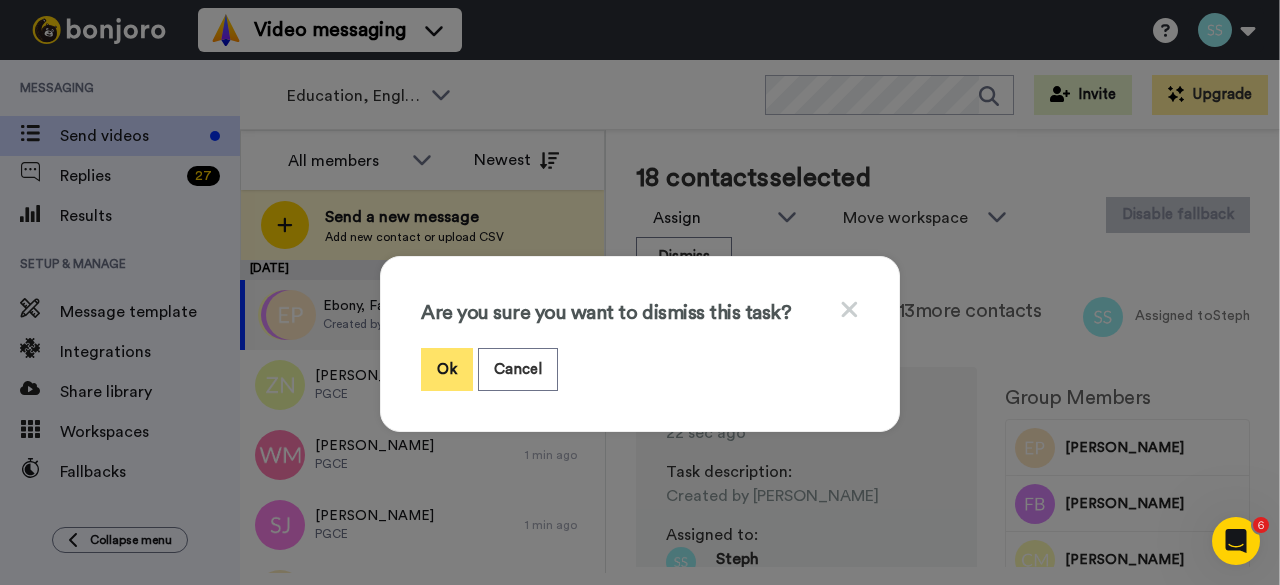 click on "Ok" at bounding box center [447, 369] 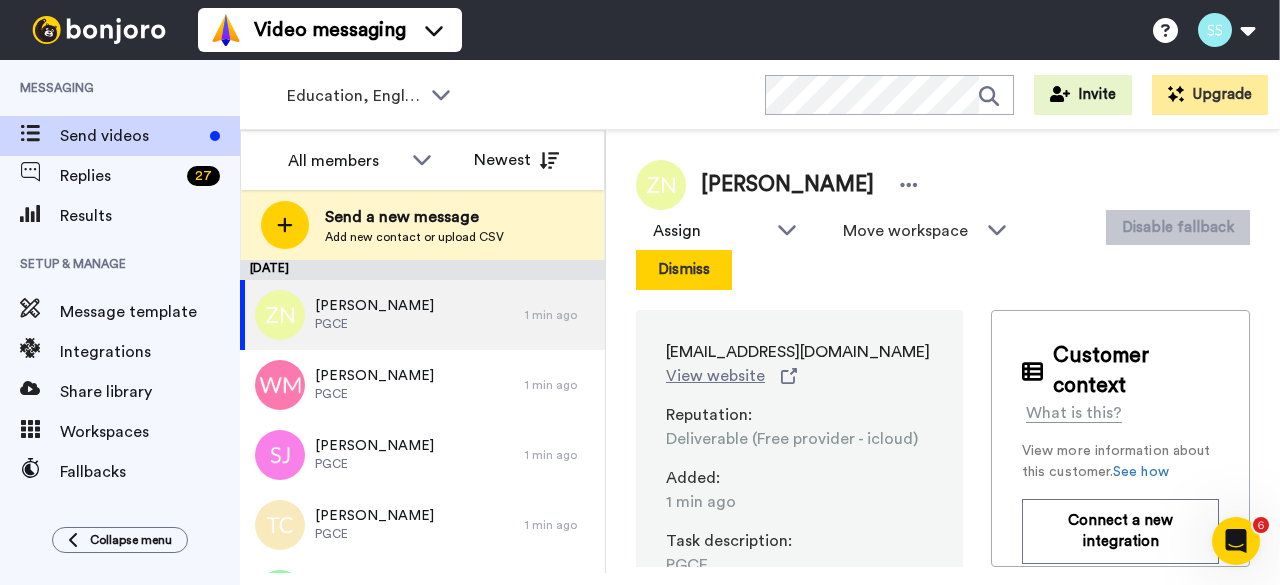 click on "Dismiss" at bounding box center (684, 270) 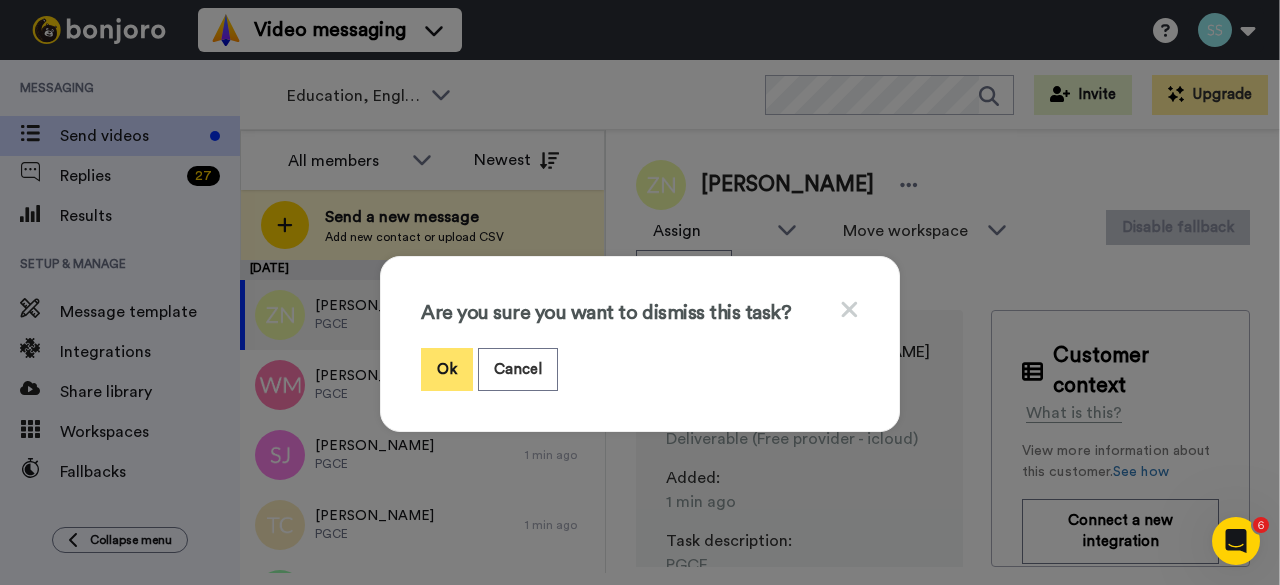 click on "Ok" at bounding box center [447, 369] 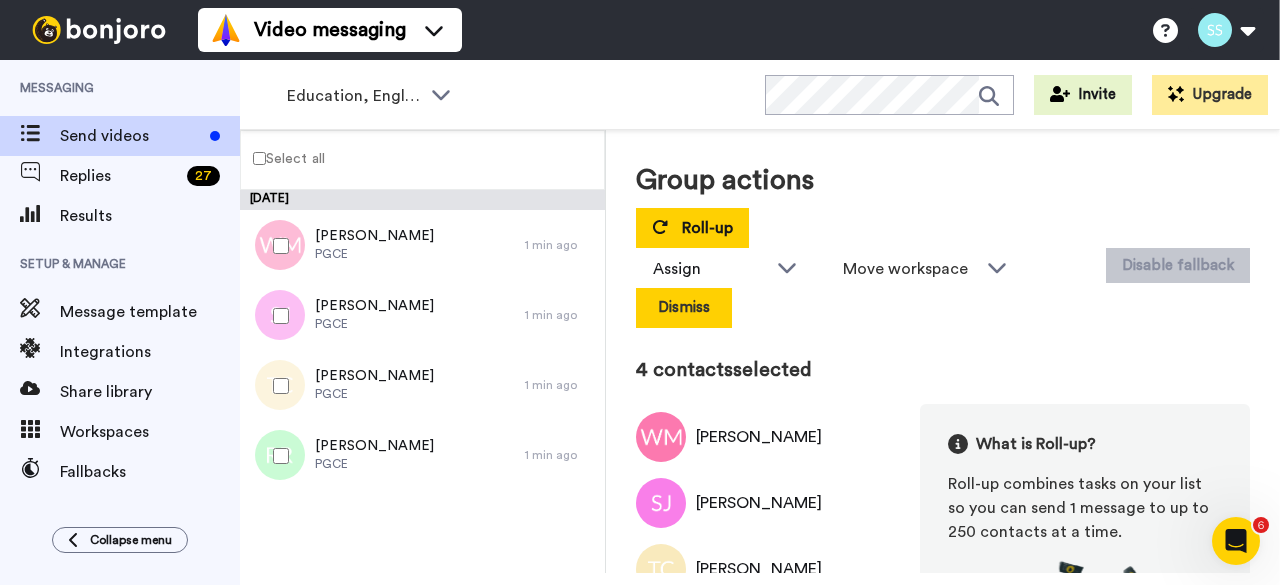 click on "Dismiss" at bounding box center [684, 308] 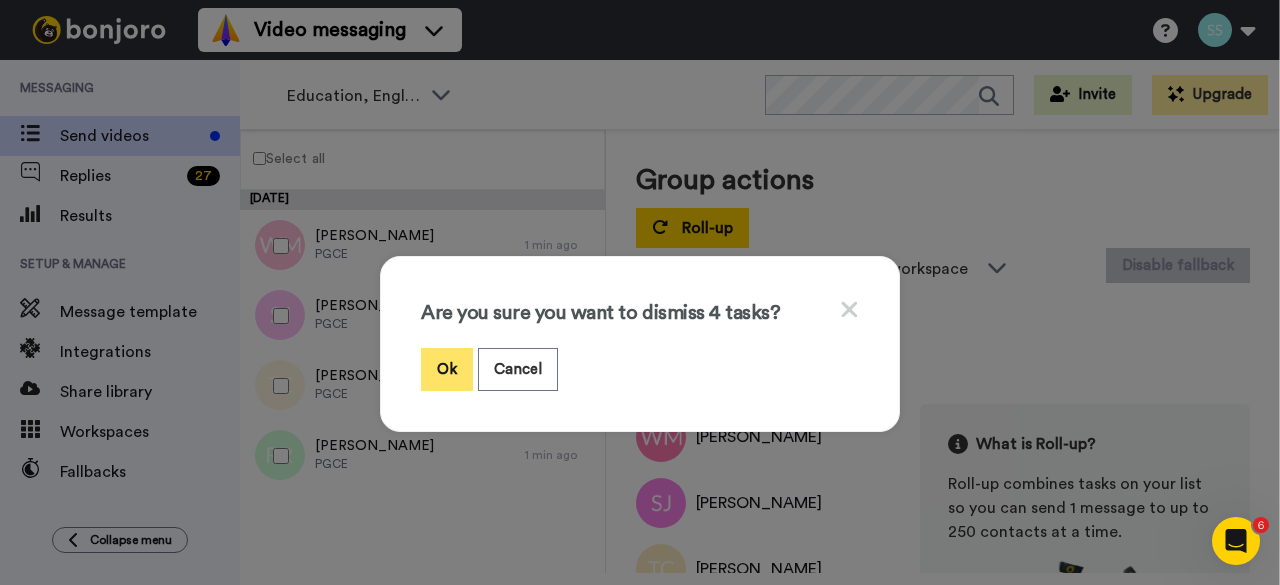 click on "Ok" at bounding box center [447, 369] 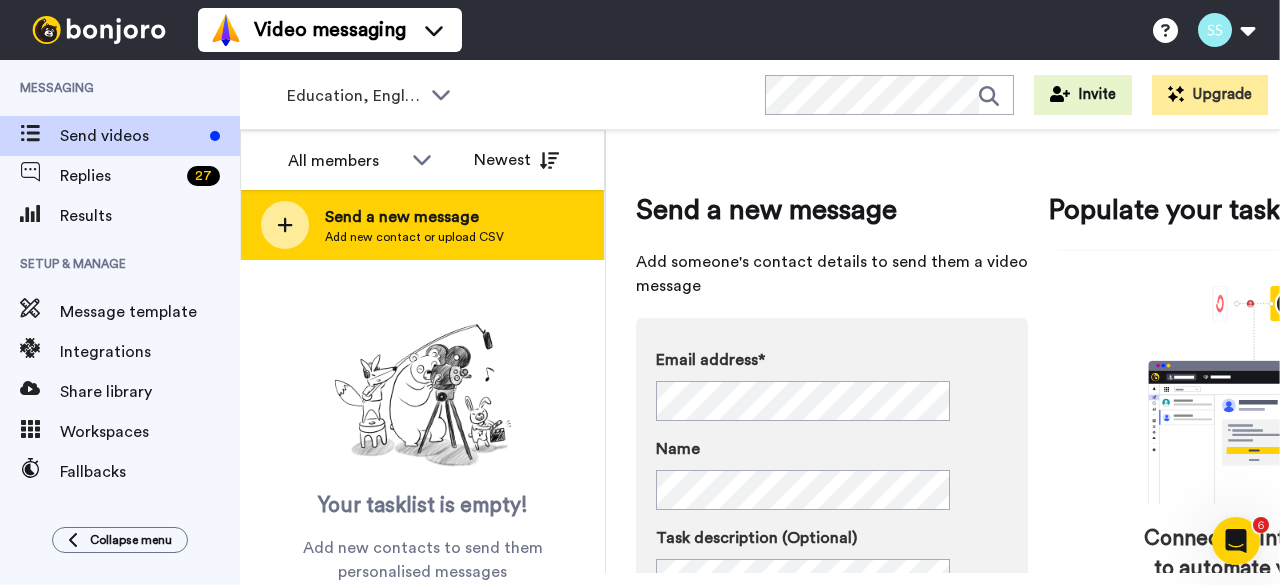 click at bounding box center [285, 225] 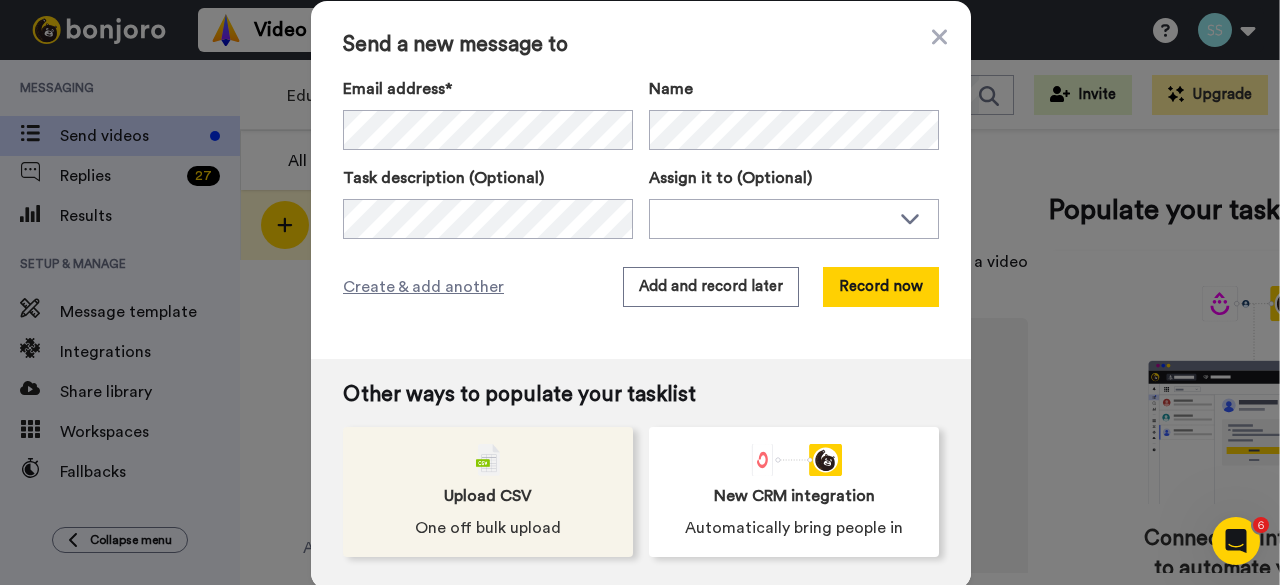 click on "Upload CSV One off bulk upload" at bounding box center (488, 492) 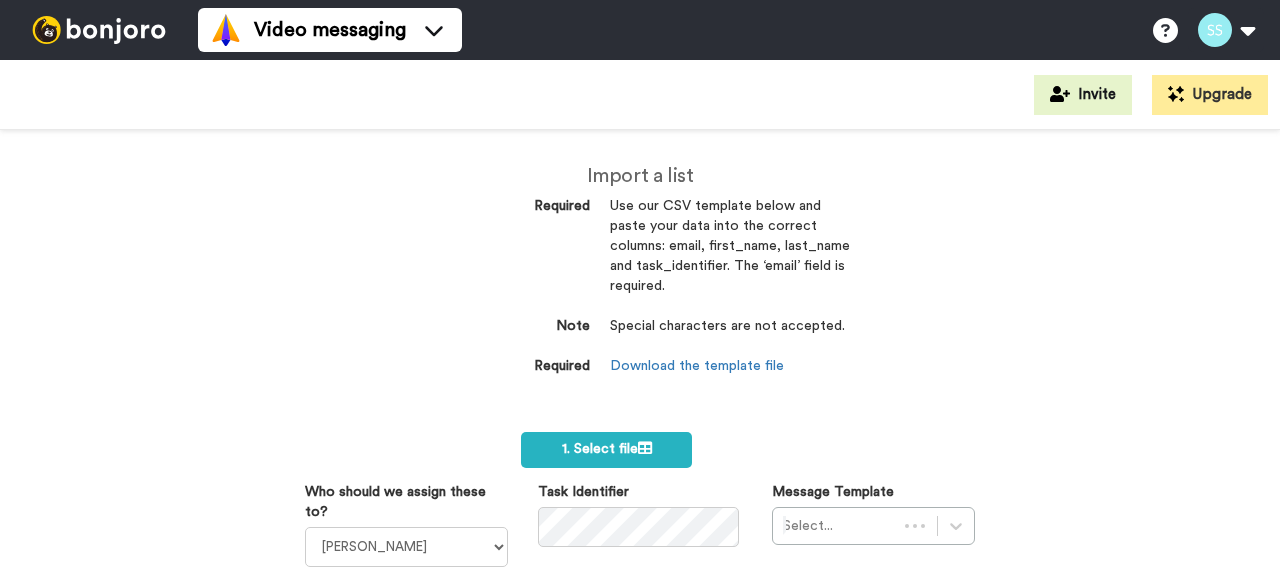 scroll, scrollTop: 0, scrollLeft: 0, axis: both 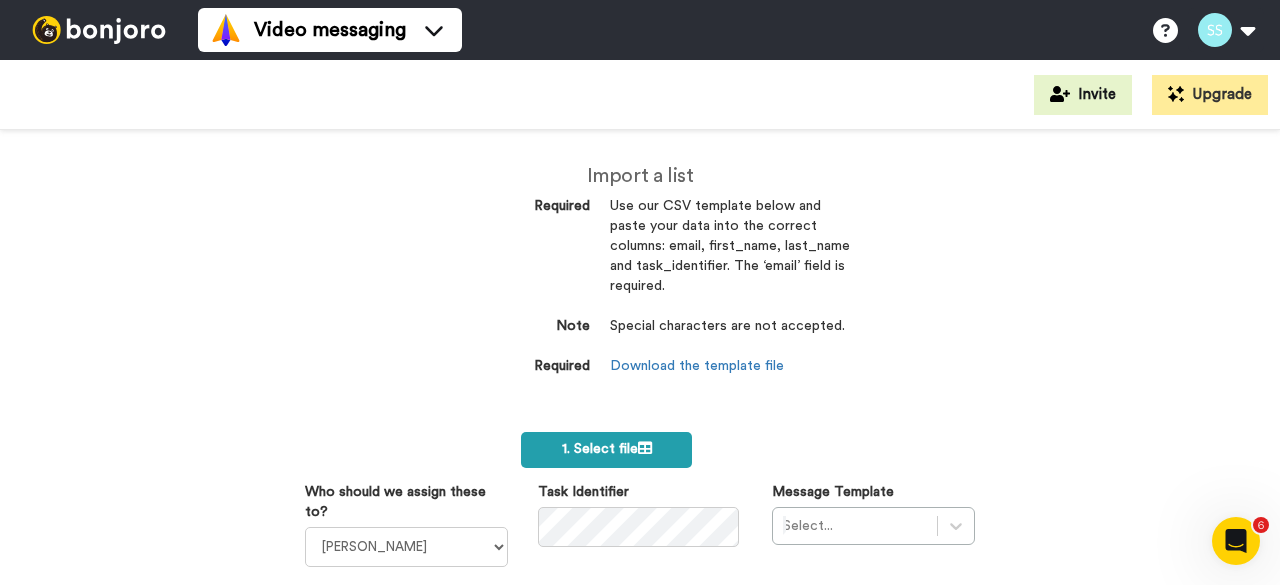 click on "1. Select file" at bounding box center (607, 449) 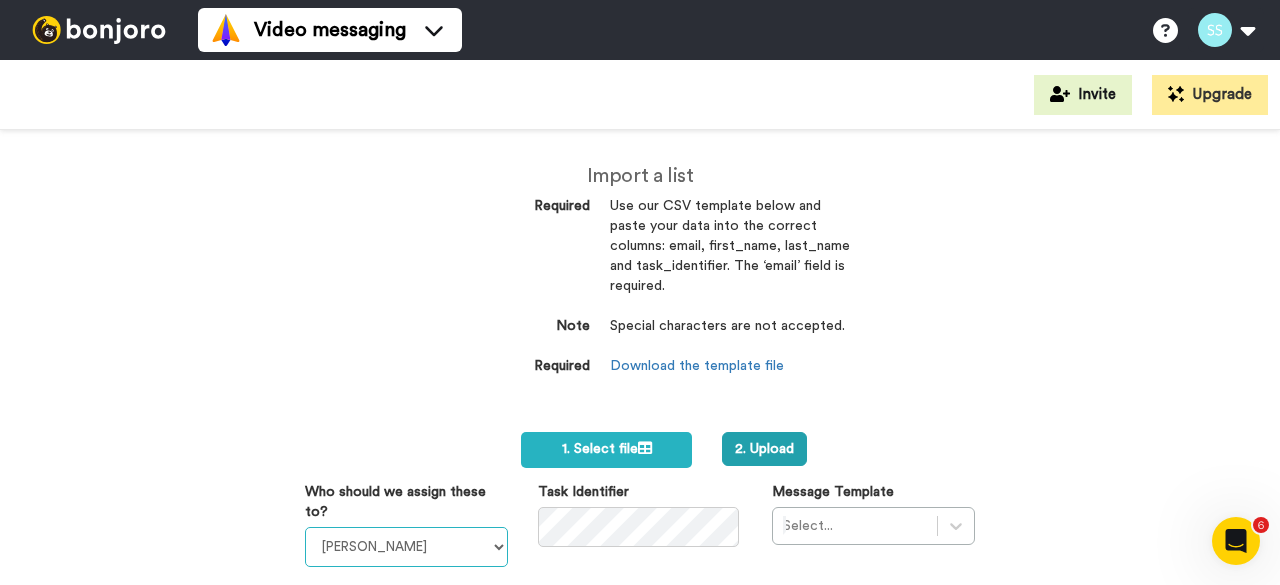 click on "Sandra Roper Cara Marie Burgess Joseph Adonu Teresa Bennett Dr Prasad Sreenivasaprasad Kristy Horton Faye Powell SuccessTutor AMT Mary Ferguson Lisa` McKenzie Meriem Benani David Sutcliffe Dr Victor Akunna Jacqueline White Safeer Ahmed Ashley Bennett Terry Lee Lilly Bygate Alex Pinto Nenadi Adamu Lana Burroughs Lawrie Hallett Joanna Norton Julie Beams Kelly Clifford Keren Coton Dr Sambulelwe Sibanda Aduke Urhobo Diana Bodgros Kay Calver Dr Erica Cook Moreblessing Tinarwo Augusta` Evans Paul Cavendish Emma Brooks Dr Steve McPeake Dr Mohammad Alramahi Afifah Ramlee Rob Cawston Jon Boyle Chris Marshall Susan Malherbe Jaya Ghosh Dr John Reynolds Azeez Oyedele Dr Lynne Wood Sarah Rawlinson Stephen Cox Jane M'Nkanata Patricia Wilson Karen Lindley Elizabeth Stewart Karen Benthall Dr James Shea Mia Hanson Laura Charalambous Sarah Page Julie Darmody Oli Bridge Rachel Clark Joana Almeida James Robertson Matthew Ellis Fatima Maniar Oliver Belas Bethan Coles Mark Kane Bernadette Henderson Richard Mann William Horncastle" at bounding box center (406, 547) 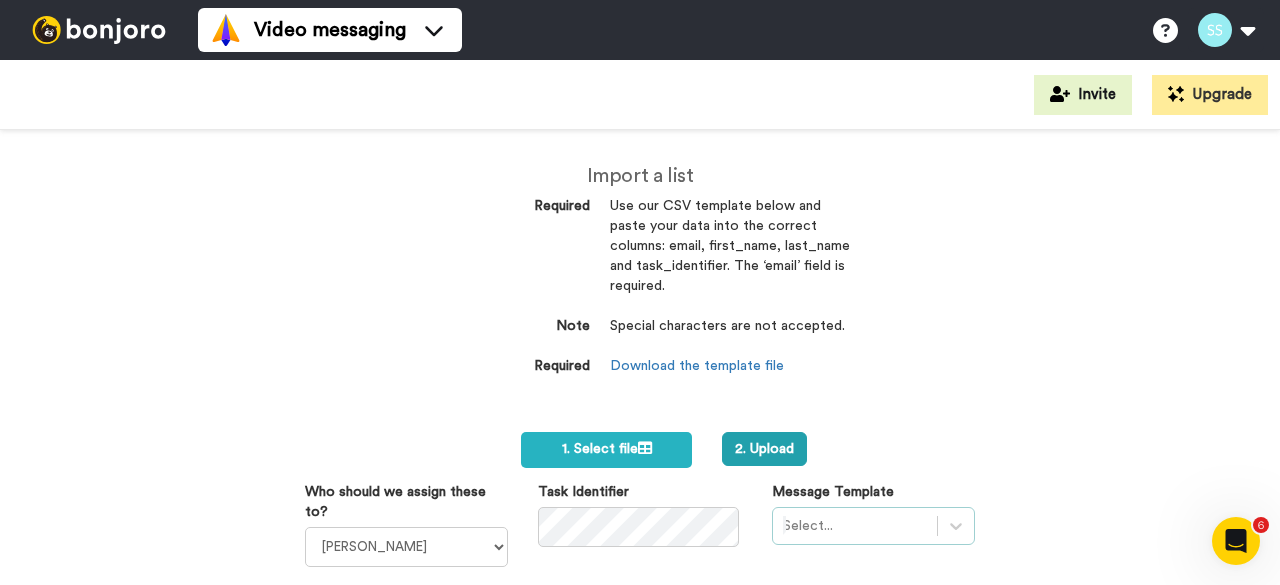 click on "Select..." at bounding box center [873, 526] 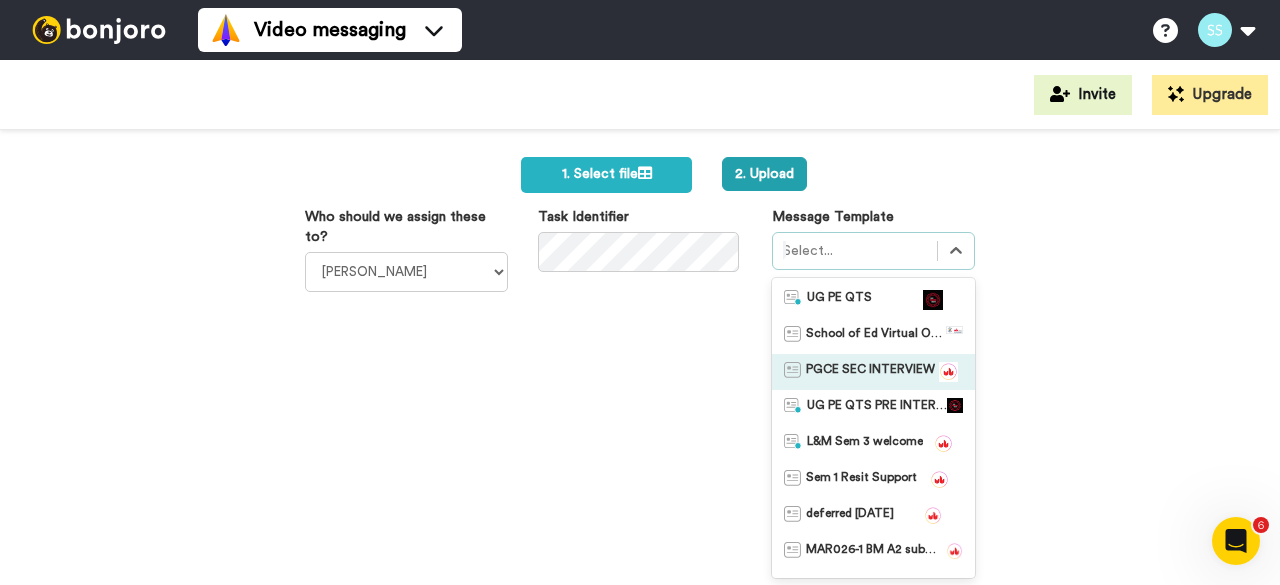 click on "PGCE SEC INTERVIEW" at bounding box center [870, 372] 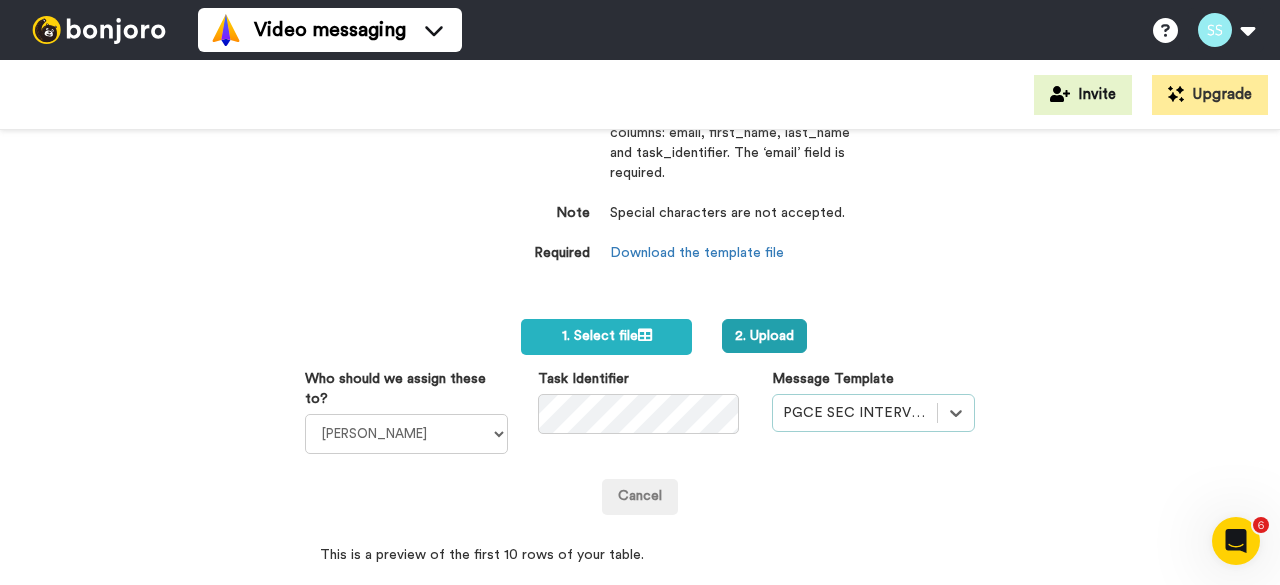 scroll, scrollTop: 200, scrollLeft: 0, axis: vertical 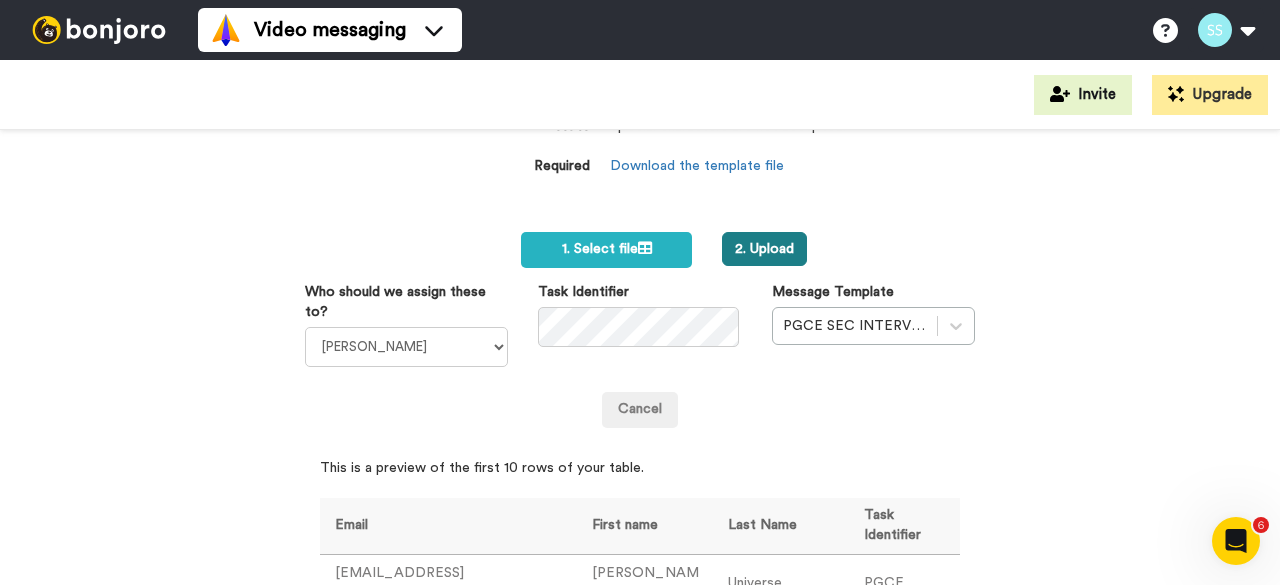 click on "2. Upload" at bounding box center [764, 249] 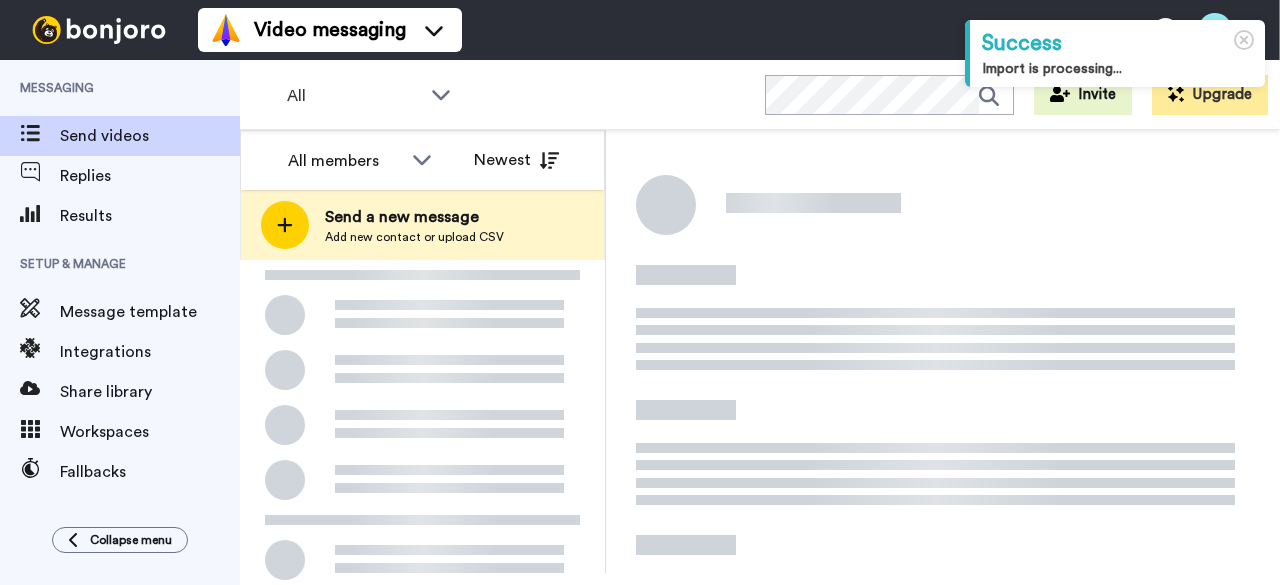 scroll, scrollTop: 0, scrollLeft: 0, axis: both 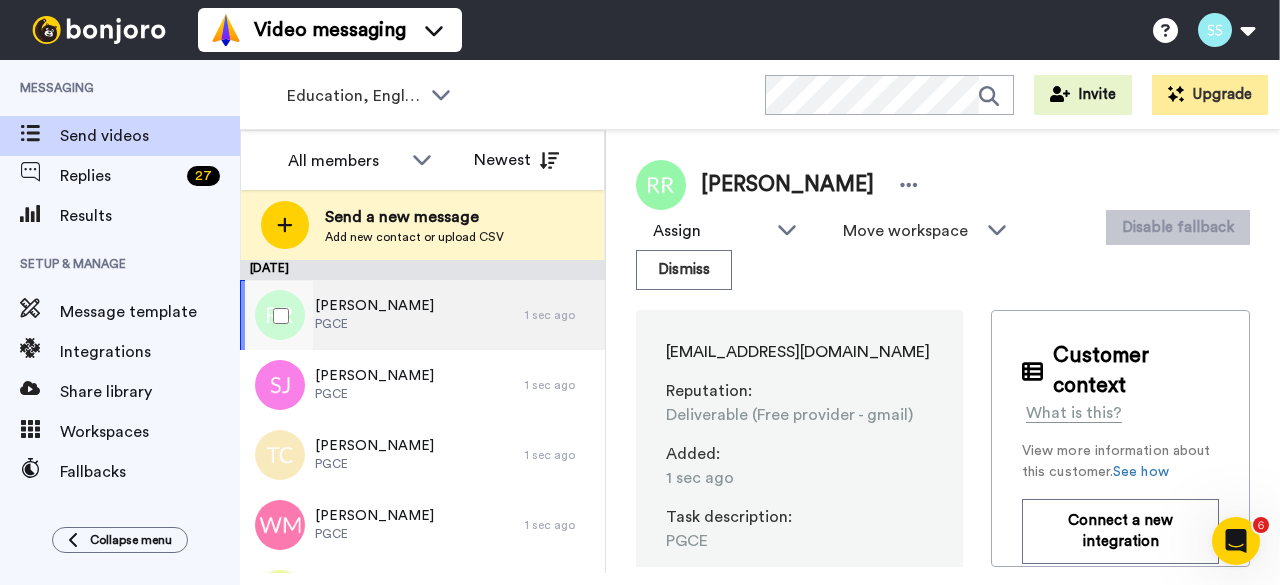 click at bounding box center [277, 316] 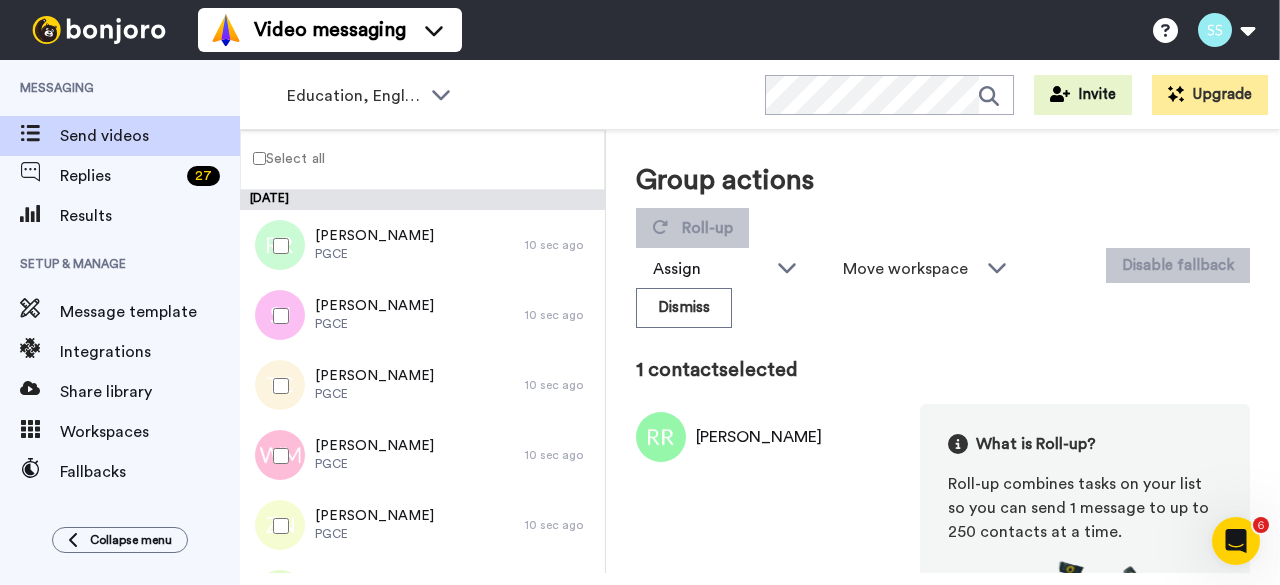 click at bounding box center [277, 316] 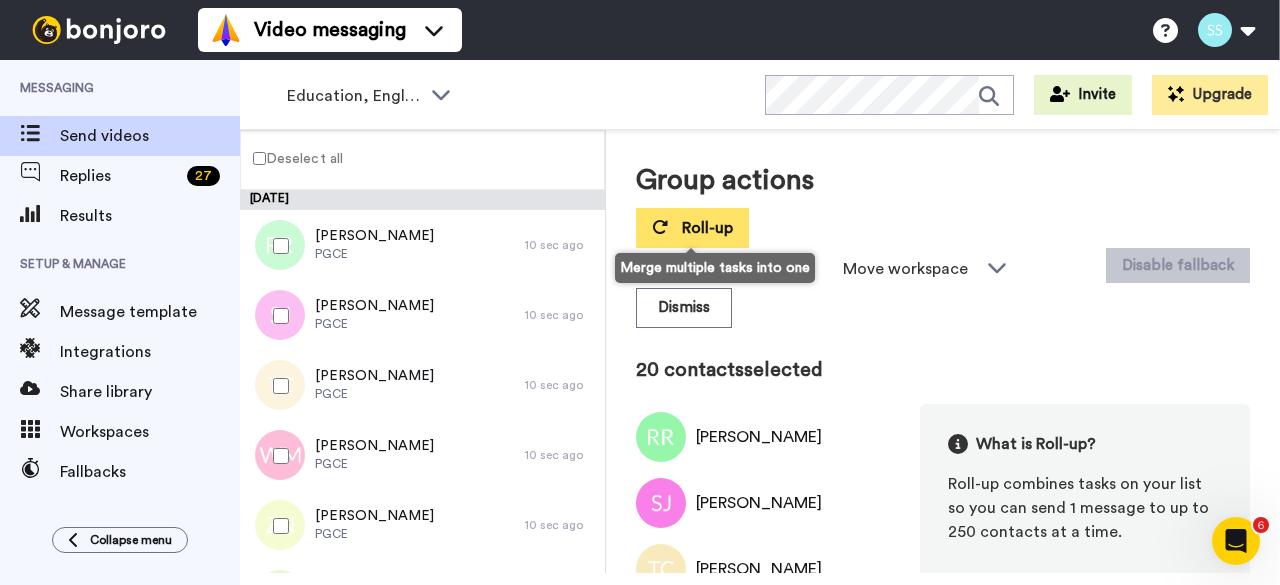 click on "Roll-up" at bounding box center (707, 228) 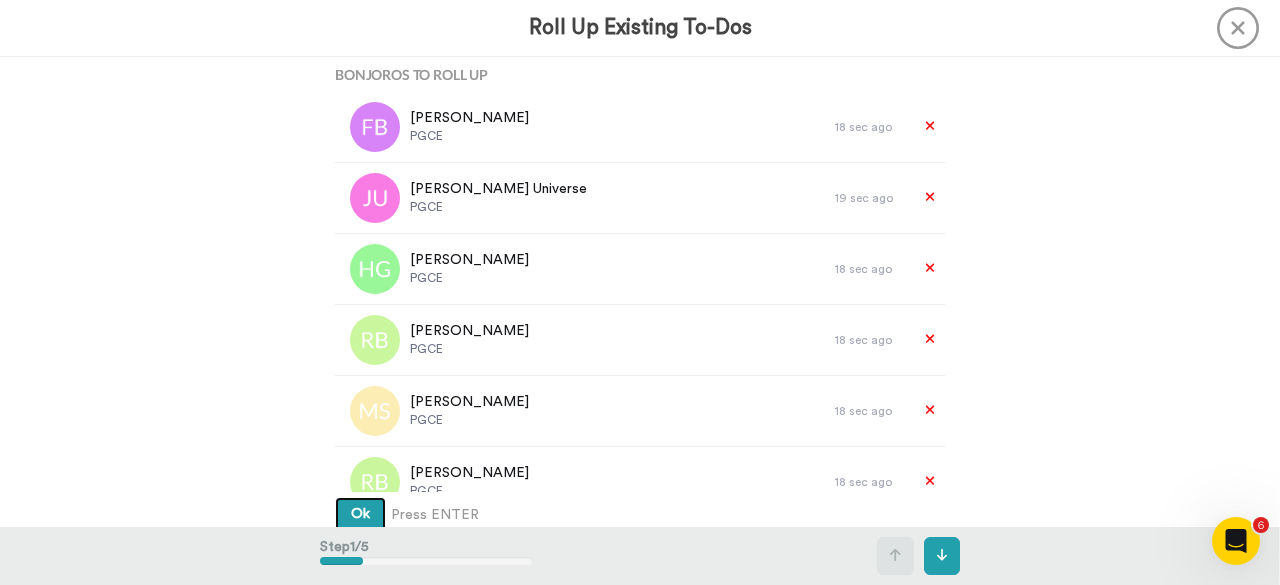 click on "Ok" at bounding box center [360, 514] 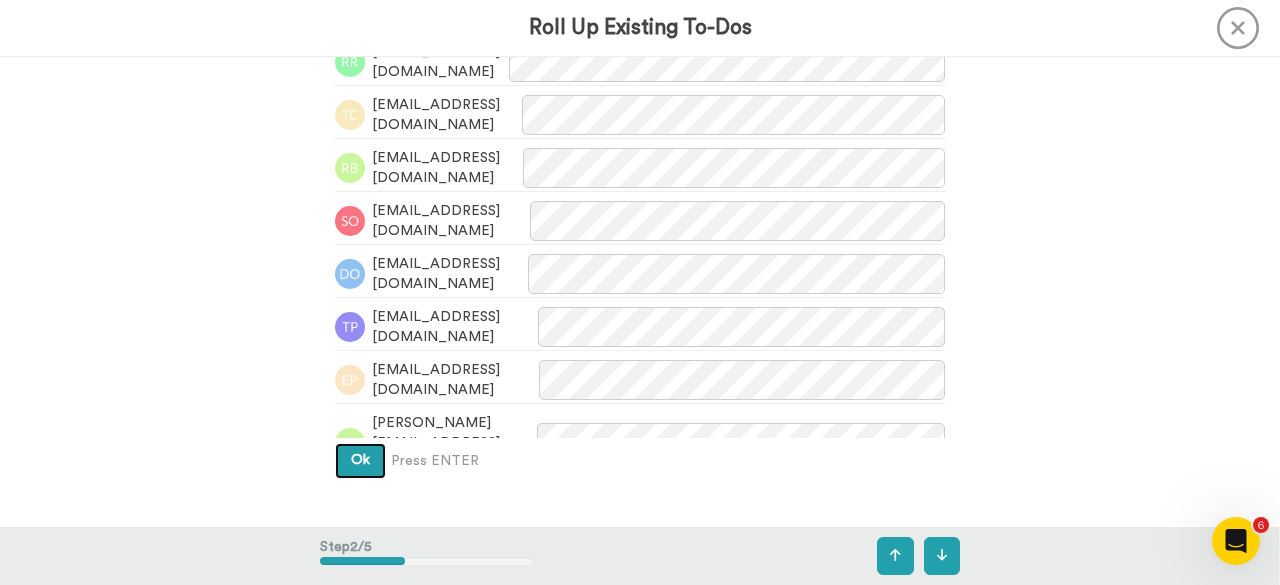 click on "Ok" at bounding box center [360, 461] 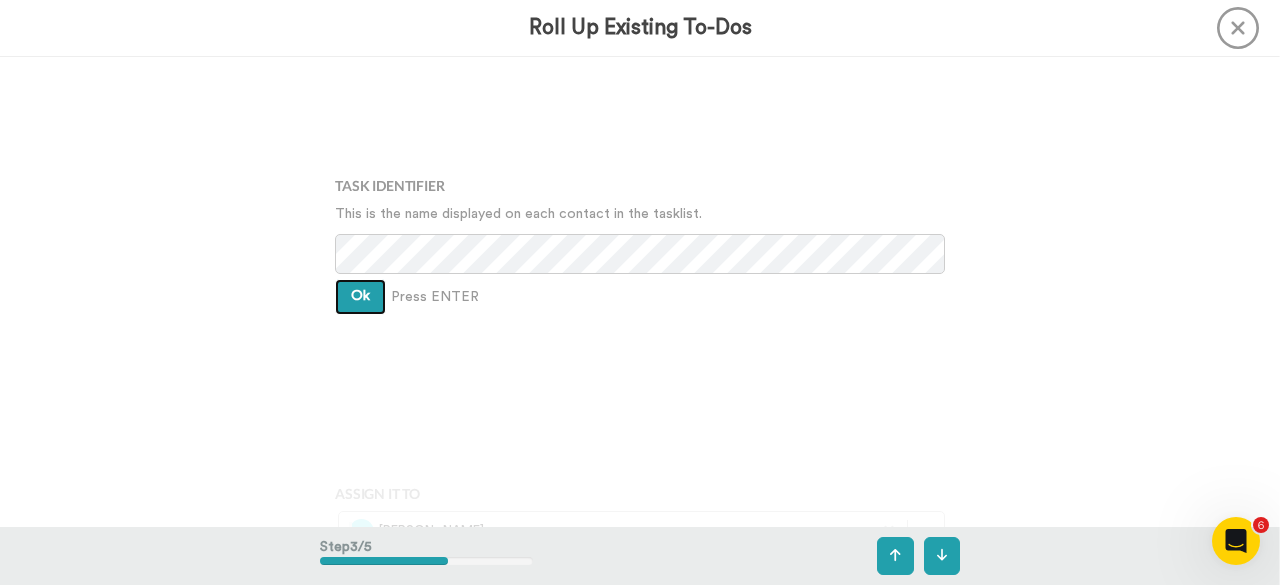 click on "Ok" at bounding box center (360, 296) 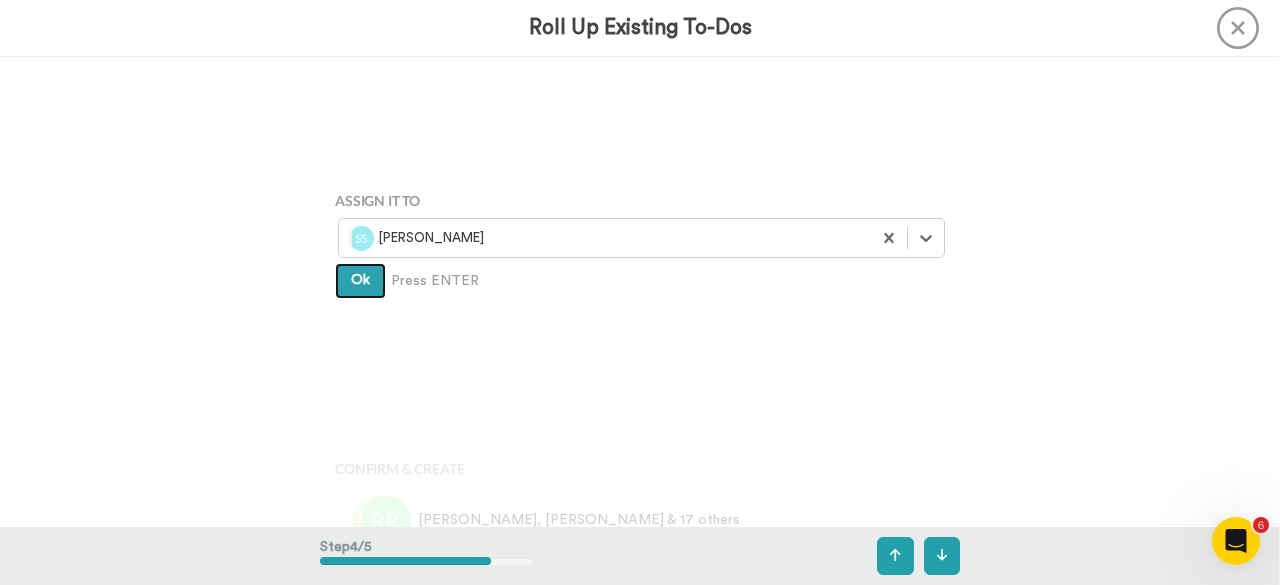 click on "Ok" at bounding box center (360, 281) 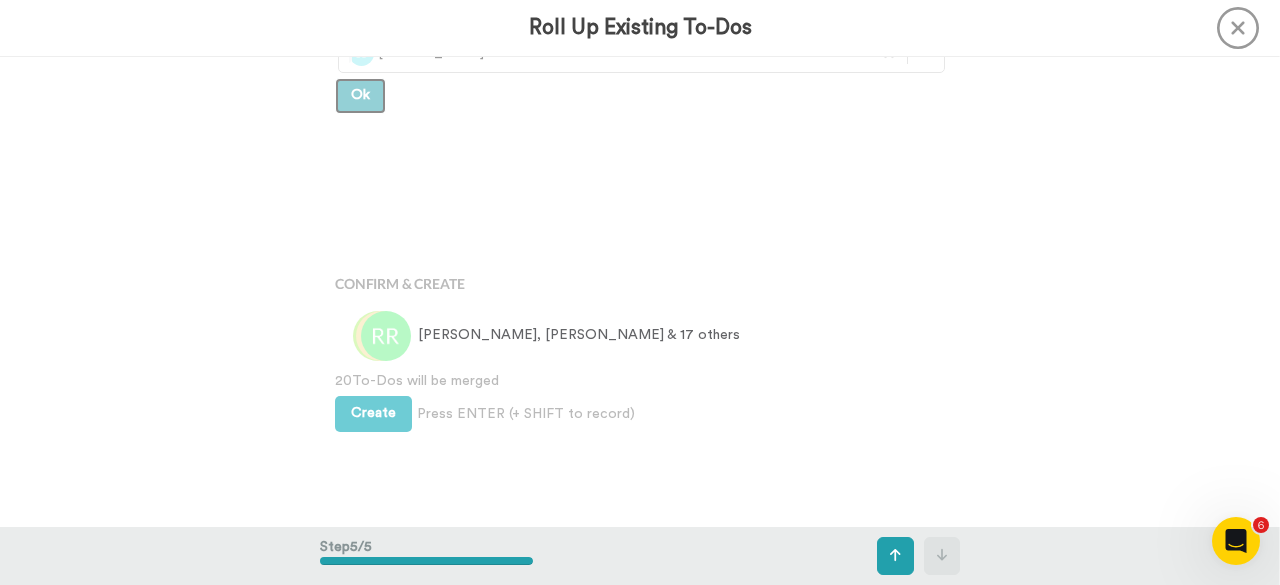 scroll, scrollTop: 1560, scrollLeft: 0, axis: vertical 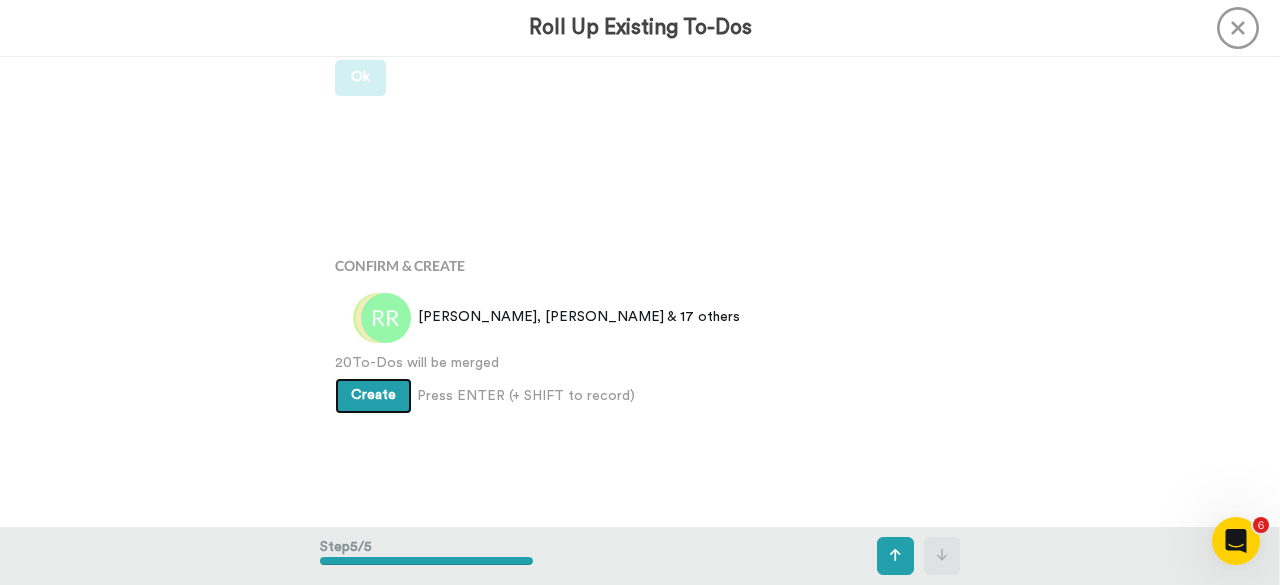click on "Create" at bounding box center (373, 395) 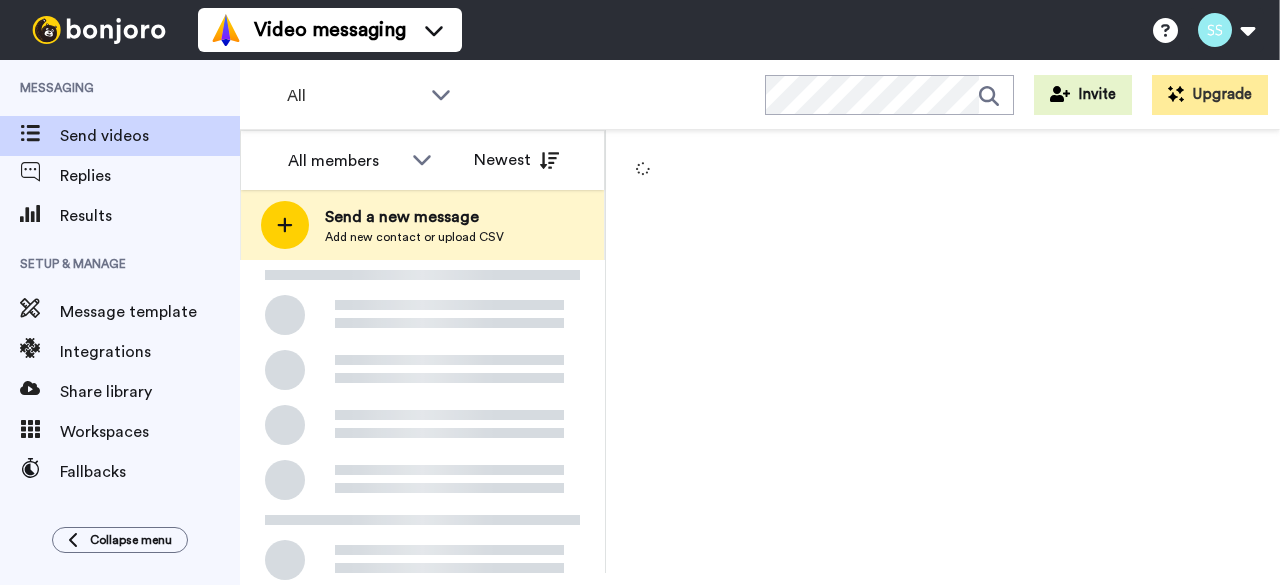 scroll, scrollTop: 0, scrollLeft: 0, axis: both 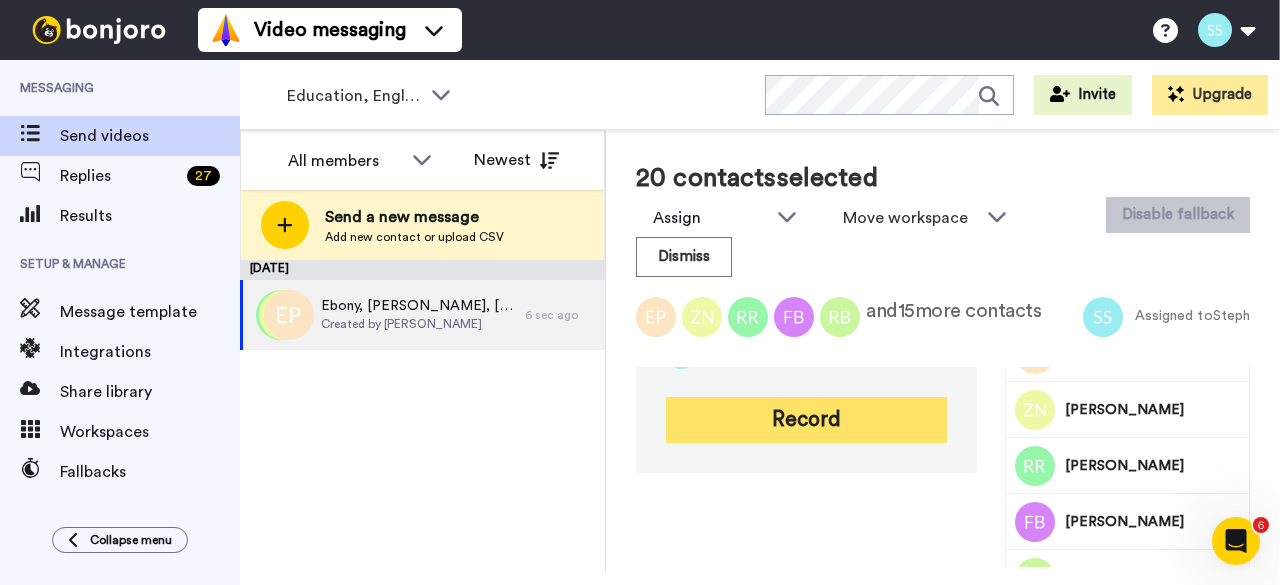 click on "Record" at bounding box center [806, 420] 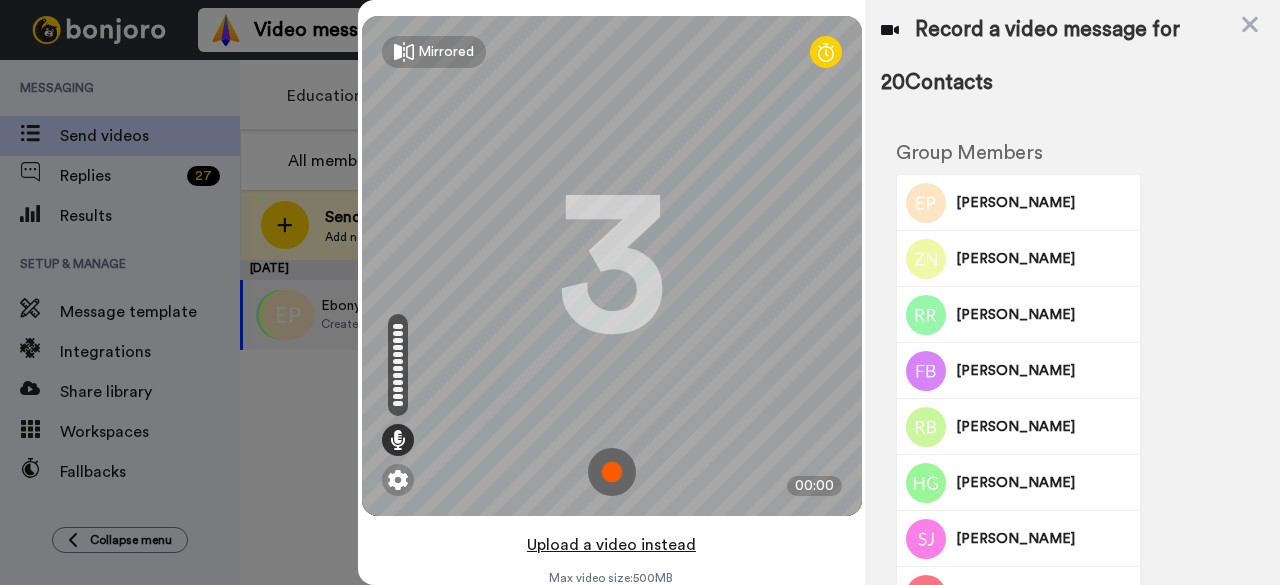click on "Upload a video instead" at bounding box center (611, 545) 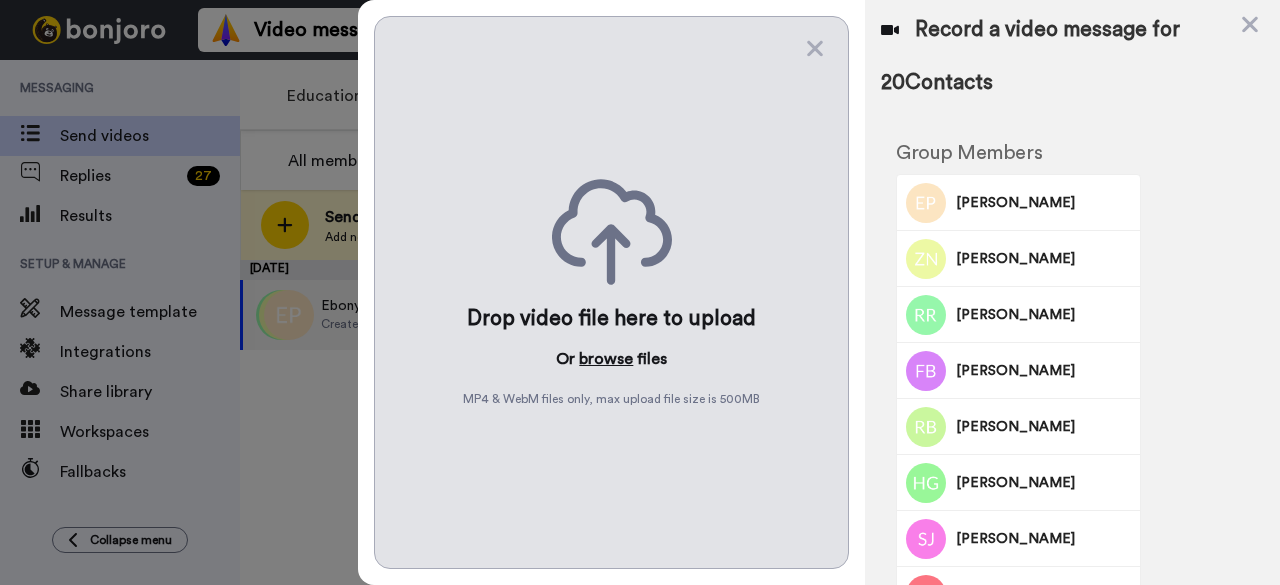 click on "browse" at bounding box center (606, 359) 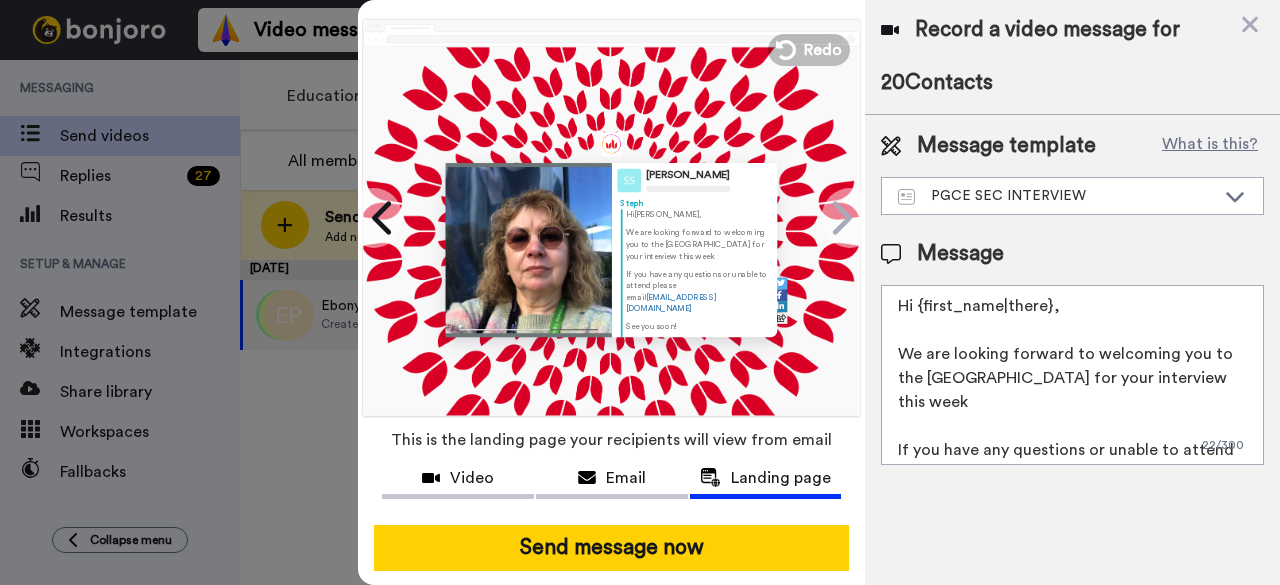 scroll, scrollTop: 77, scrollLeft: 0, axis: vertical 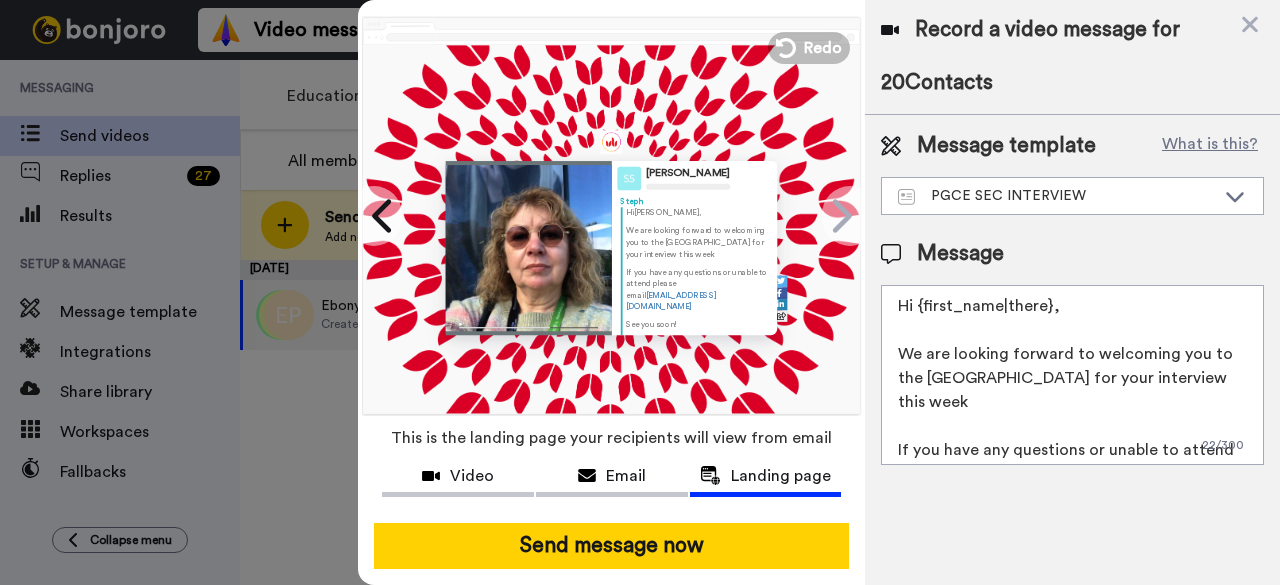 drag, startPoint x: 992, startPoint y: 393, endPoint x: 968, endPoint y: 396, distance: 24.186773 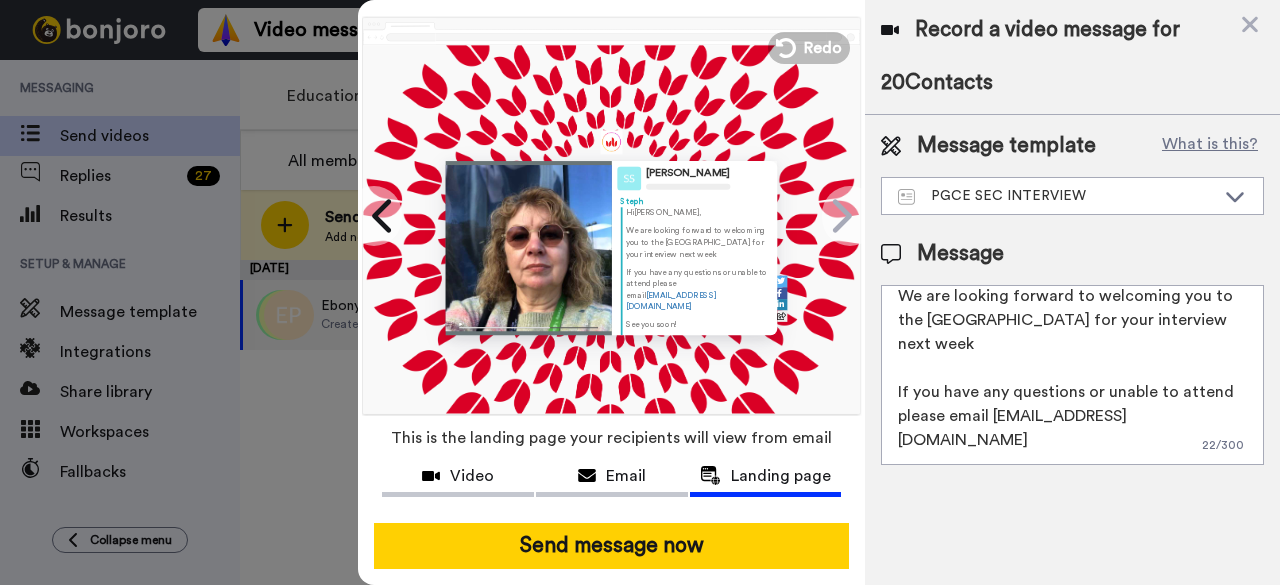 scroll, scrollTop: 0, scrollLeft: 0, axis: both 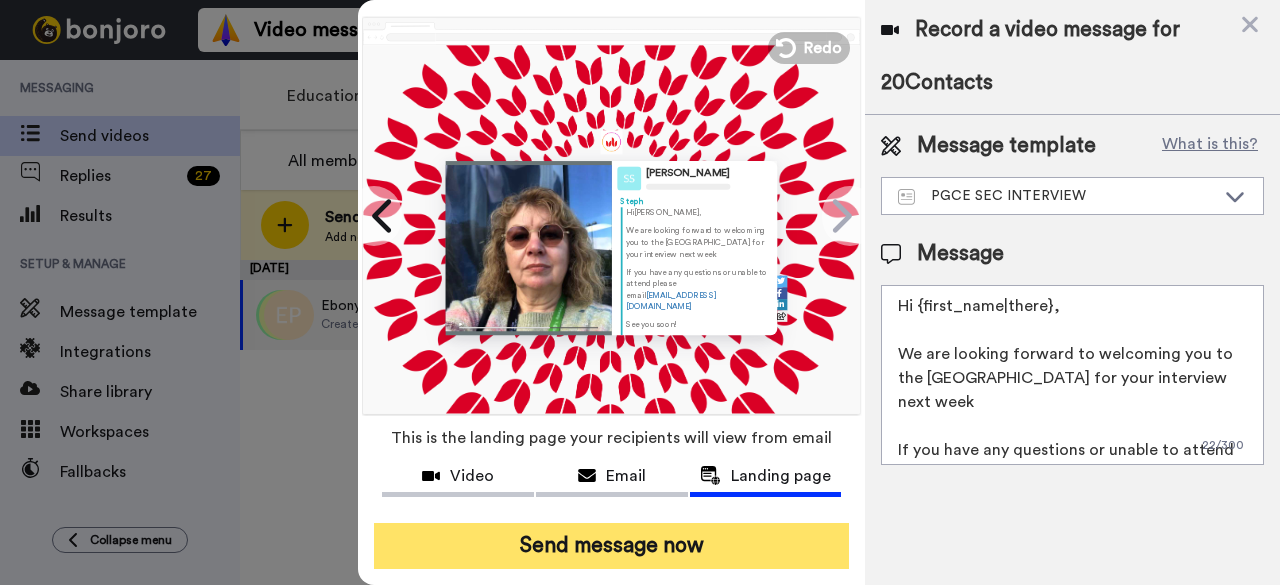 type on "Hi {first_name|there},
We are looking forward to welcoming you to the [GEOGRAPHIC_DATA] for your interview next week
If you have any questions or unable to attend please email [EMAIL_ADDRESS][DOMAIN_NAME]
See you soon!
Dr [PERSON_NAME]
PGCE Secondary Course Coordinator" 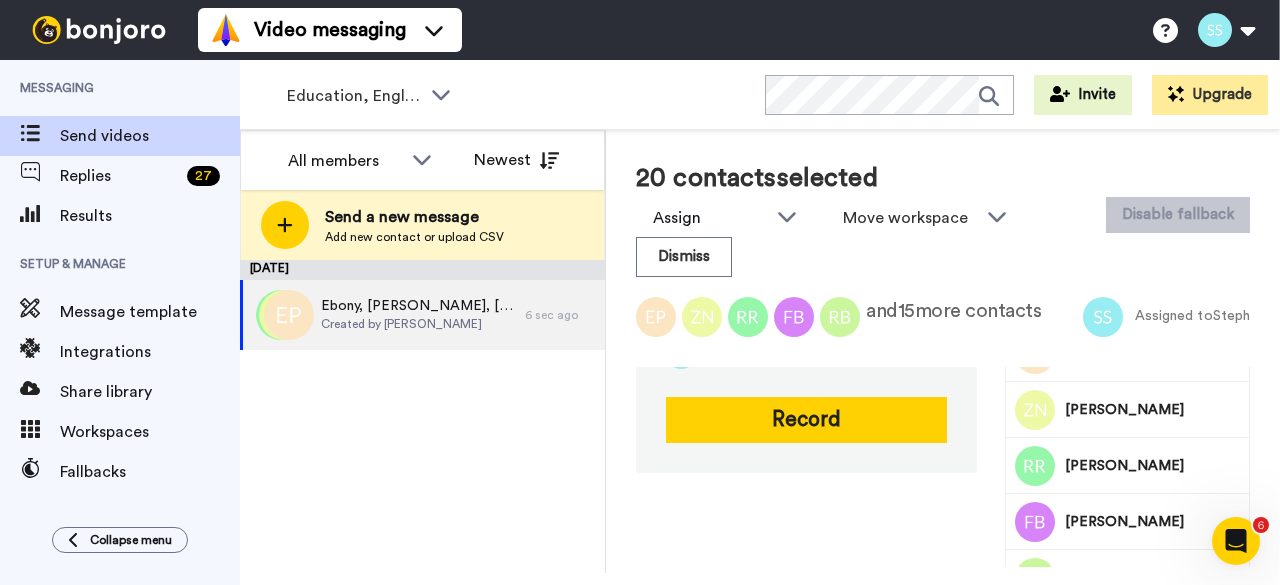 scroll, scrollTop: 0, scrollLeft: 0, axis: both 